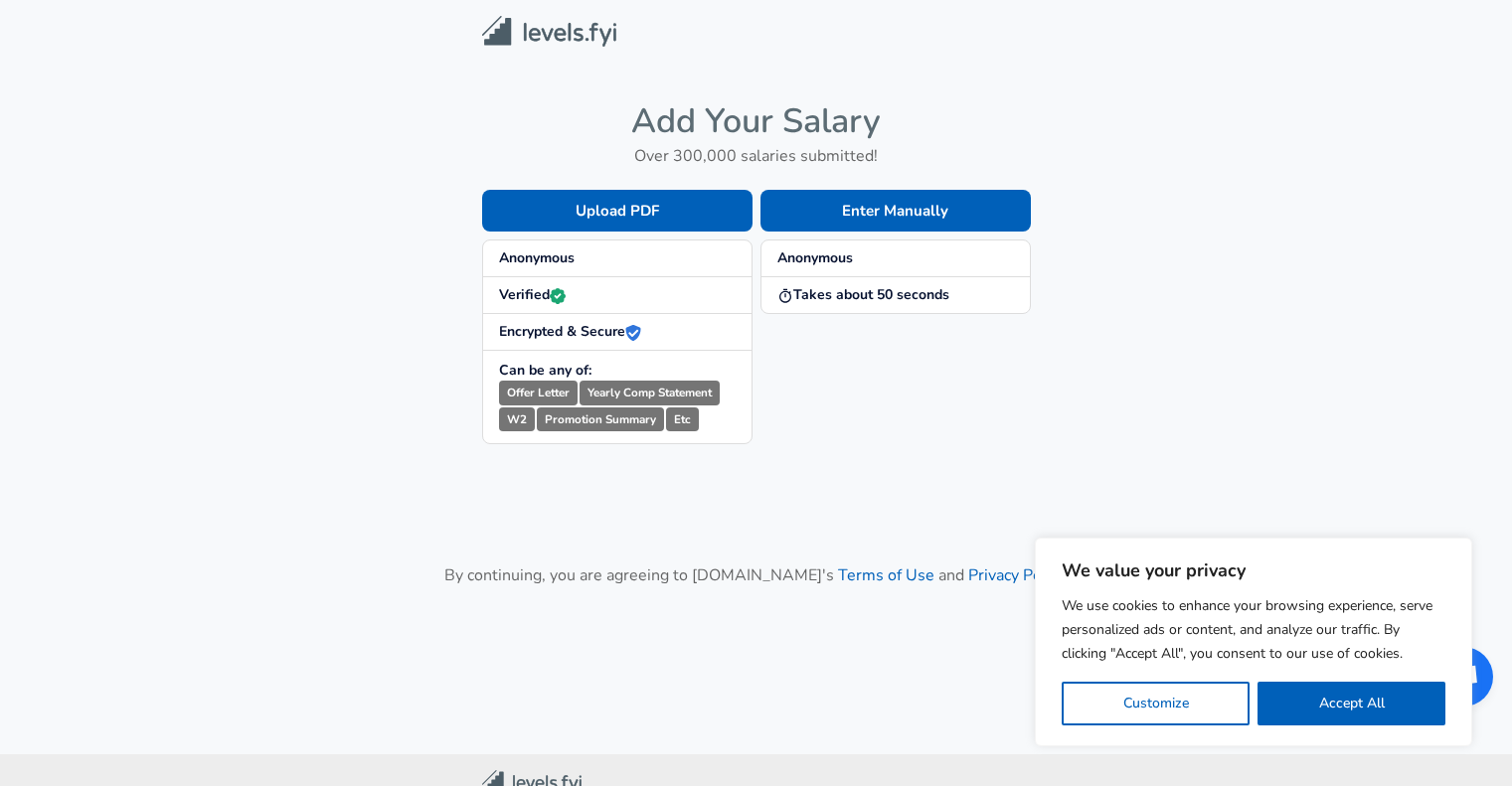 scroll, scrollTop: 0, scrollLeft: 0, axis: both 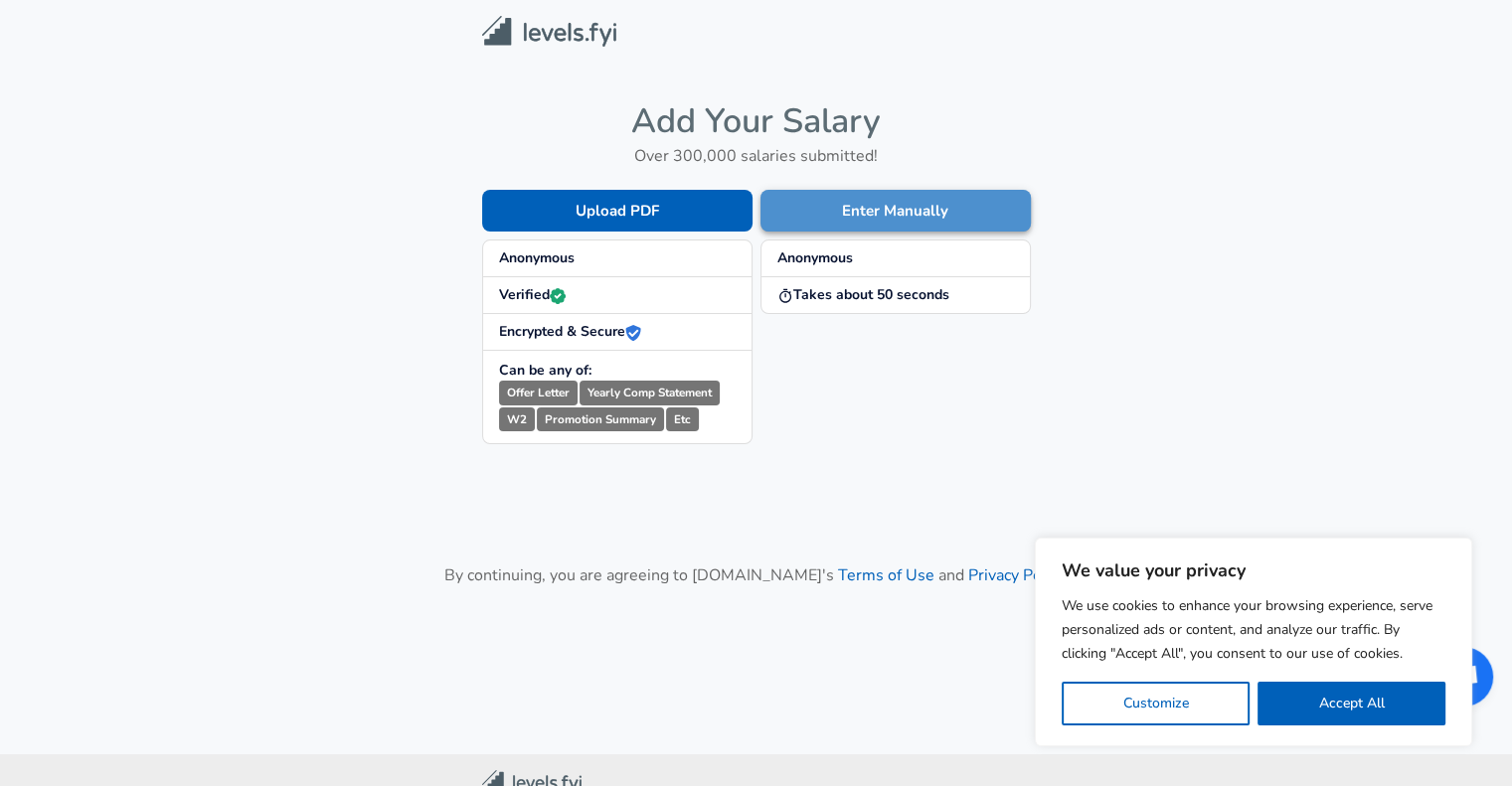 click on "Enter Manually" at bounding box center [896, 211] 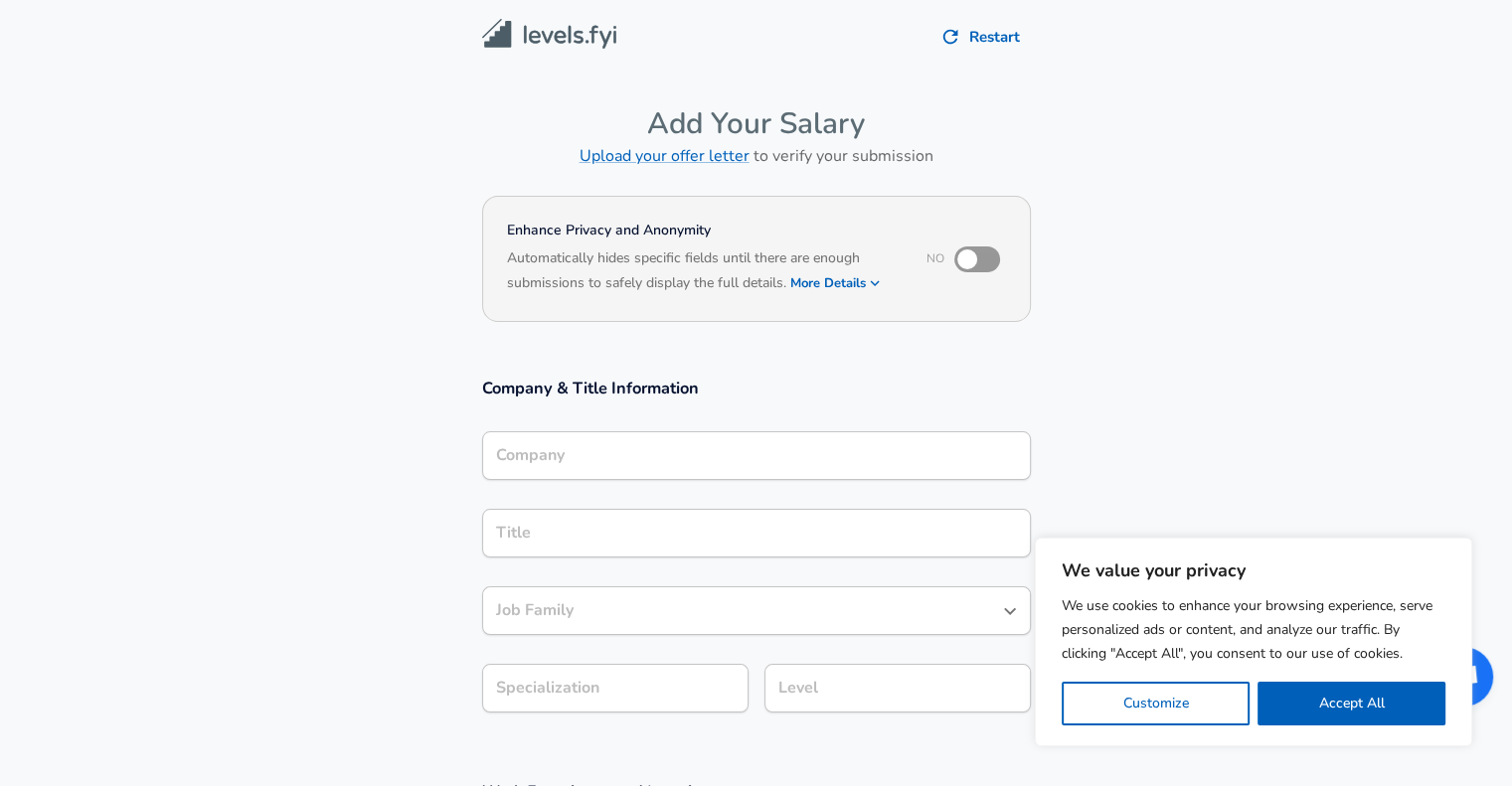 click on "Company Company" at bounding box center (756, 458) 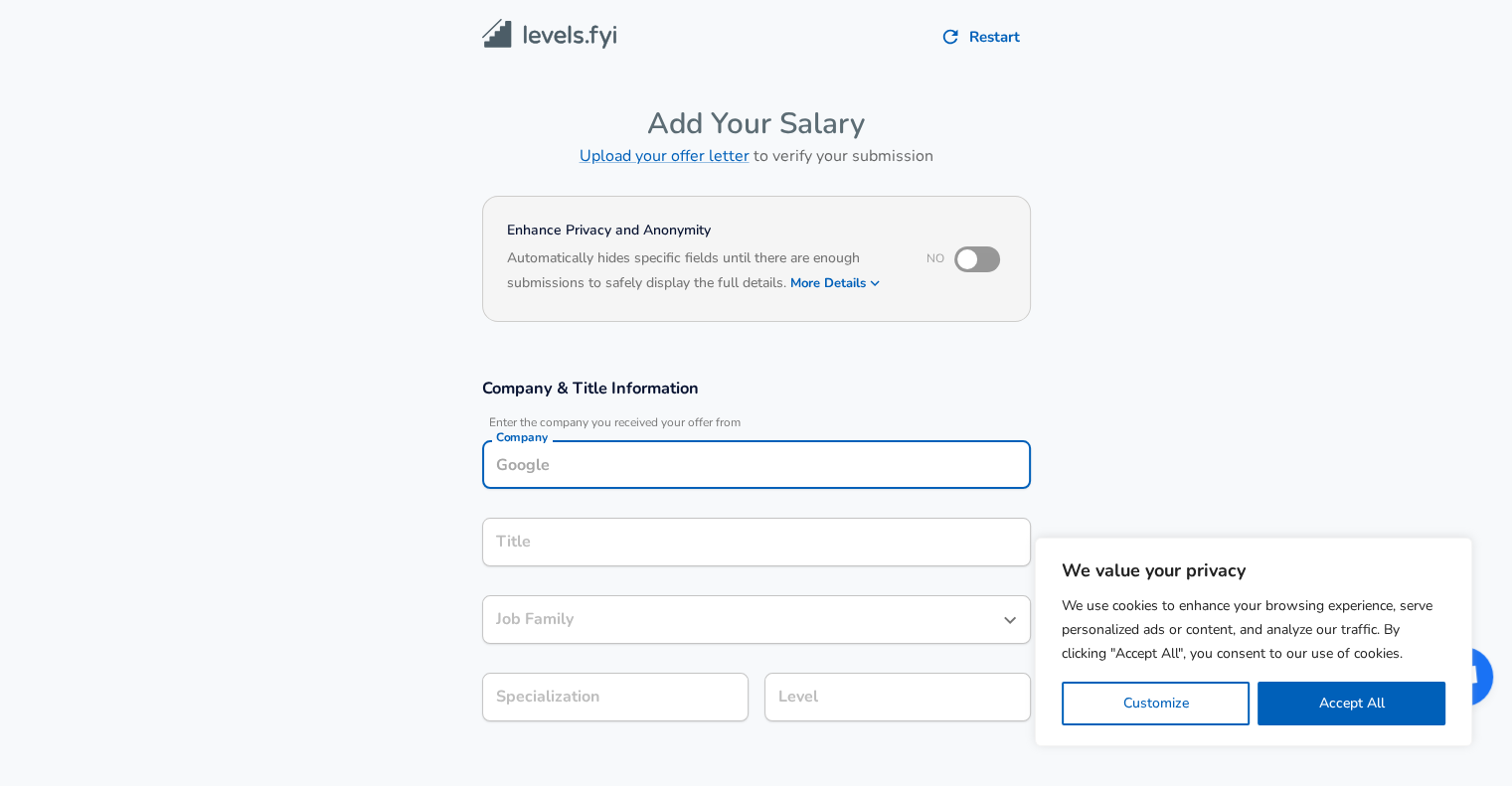 scroll, scrollTop: 20, scrollLeft: 0, axis: vertical 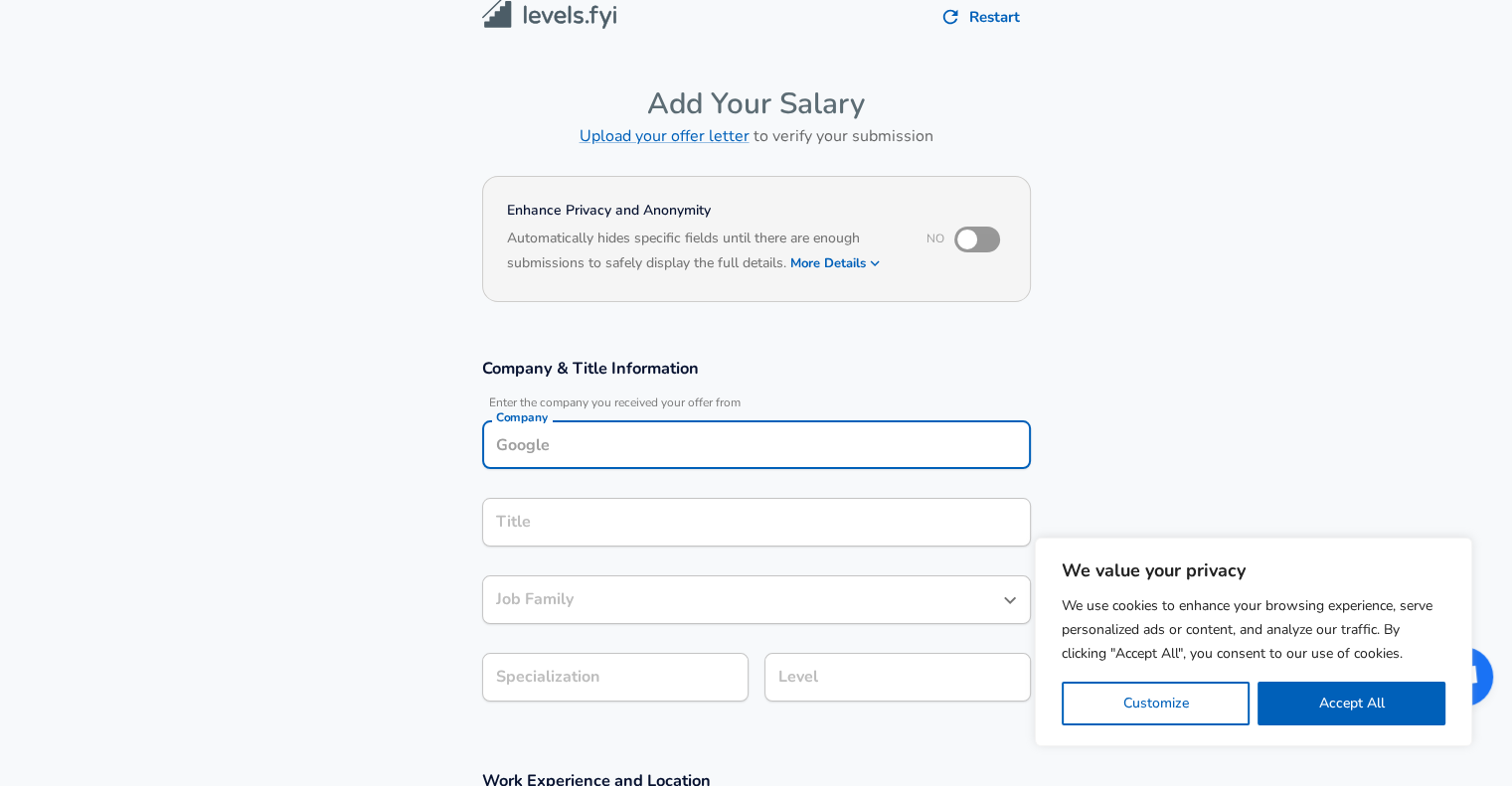 click on "Company" at bounding box center (756, 444) 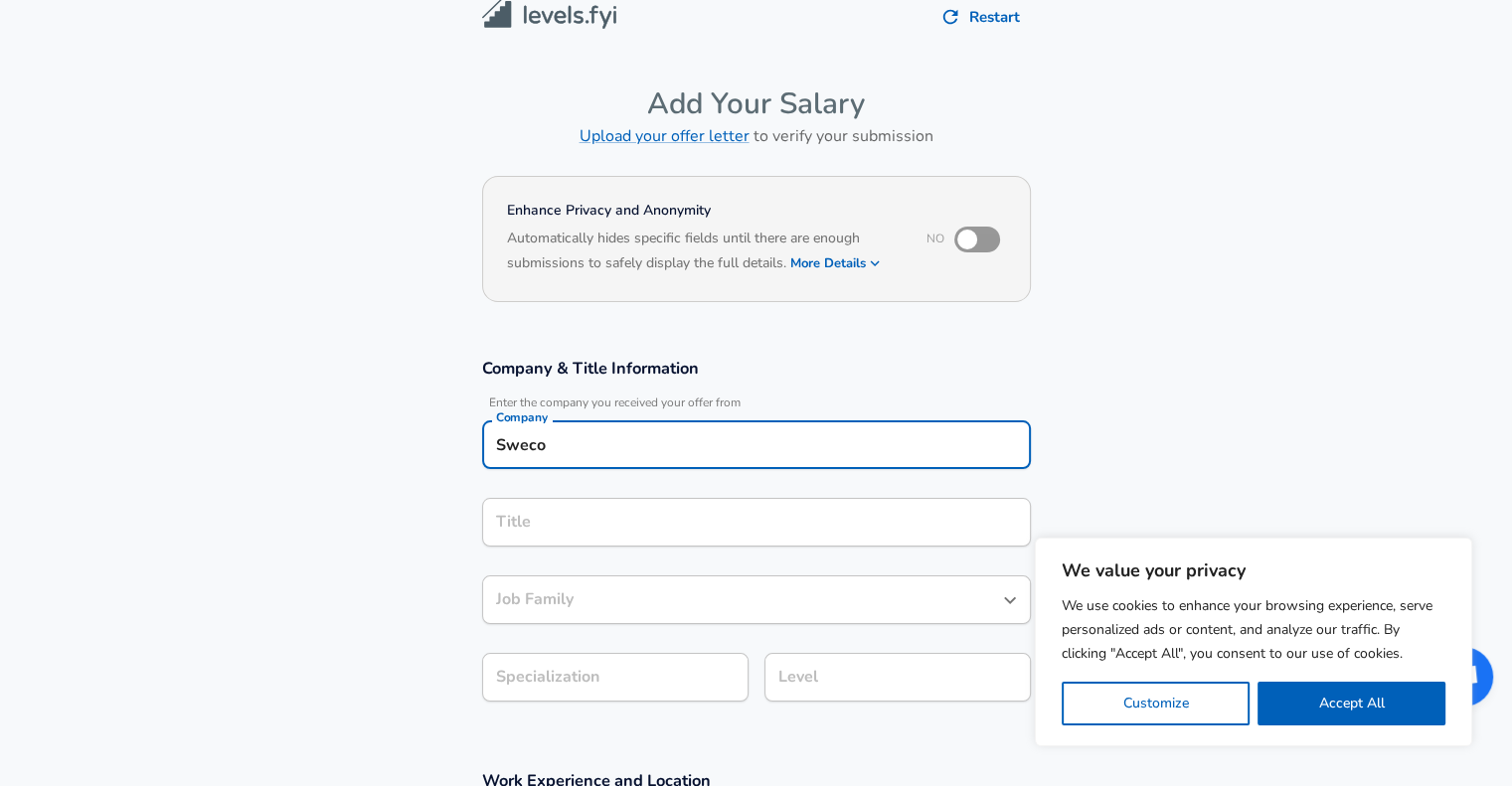 type on "Sweco" 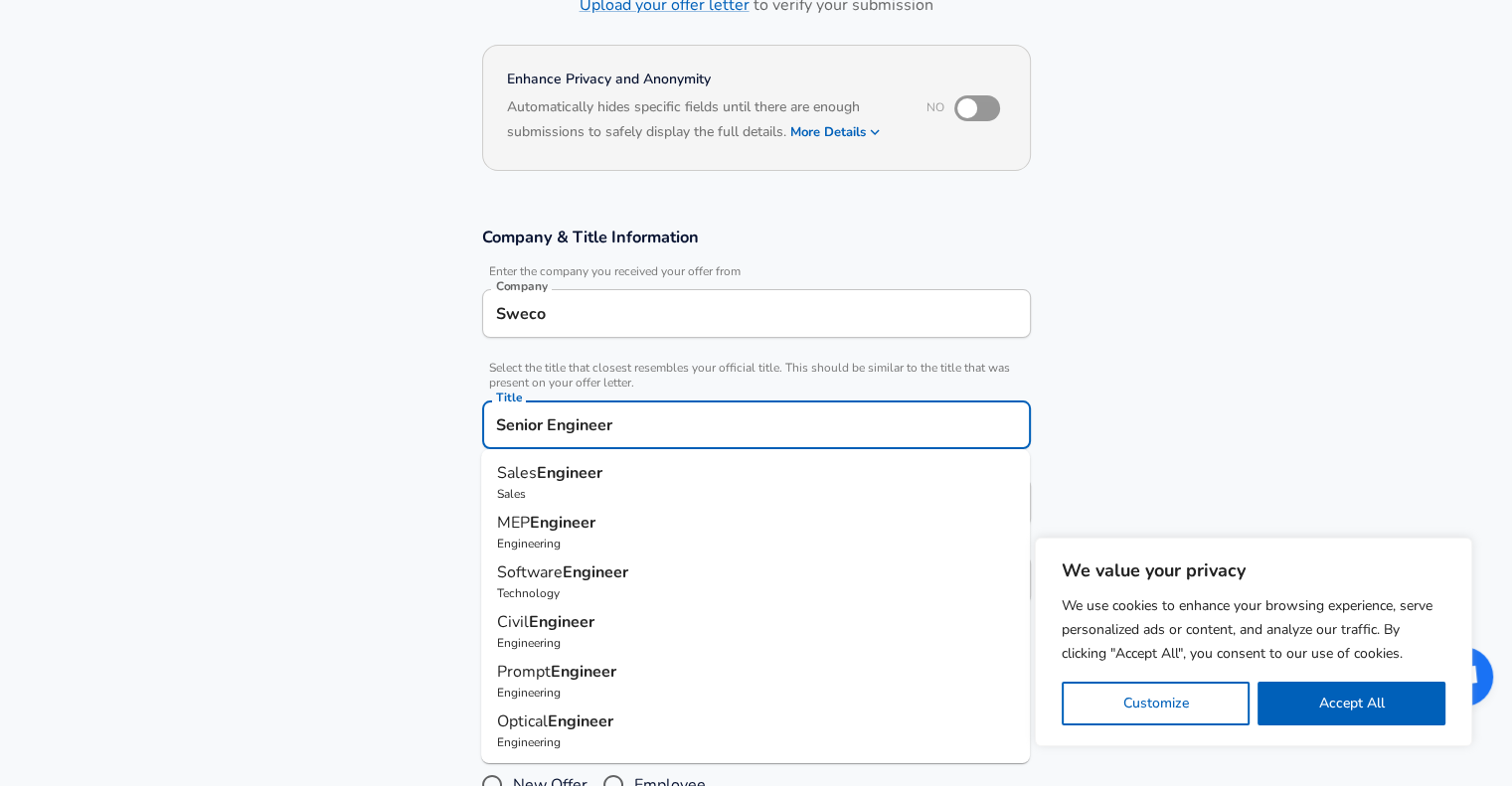 scroll, scrollTop: 258, scrollLeft: 0, axis: vertical 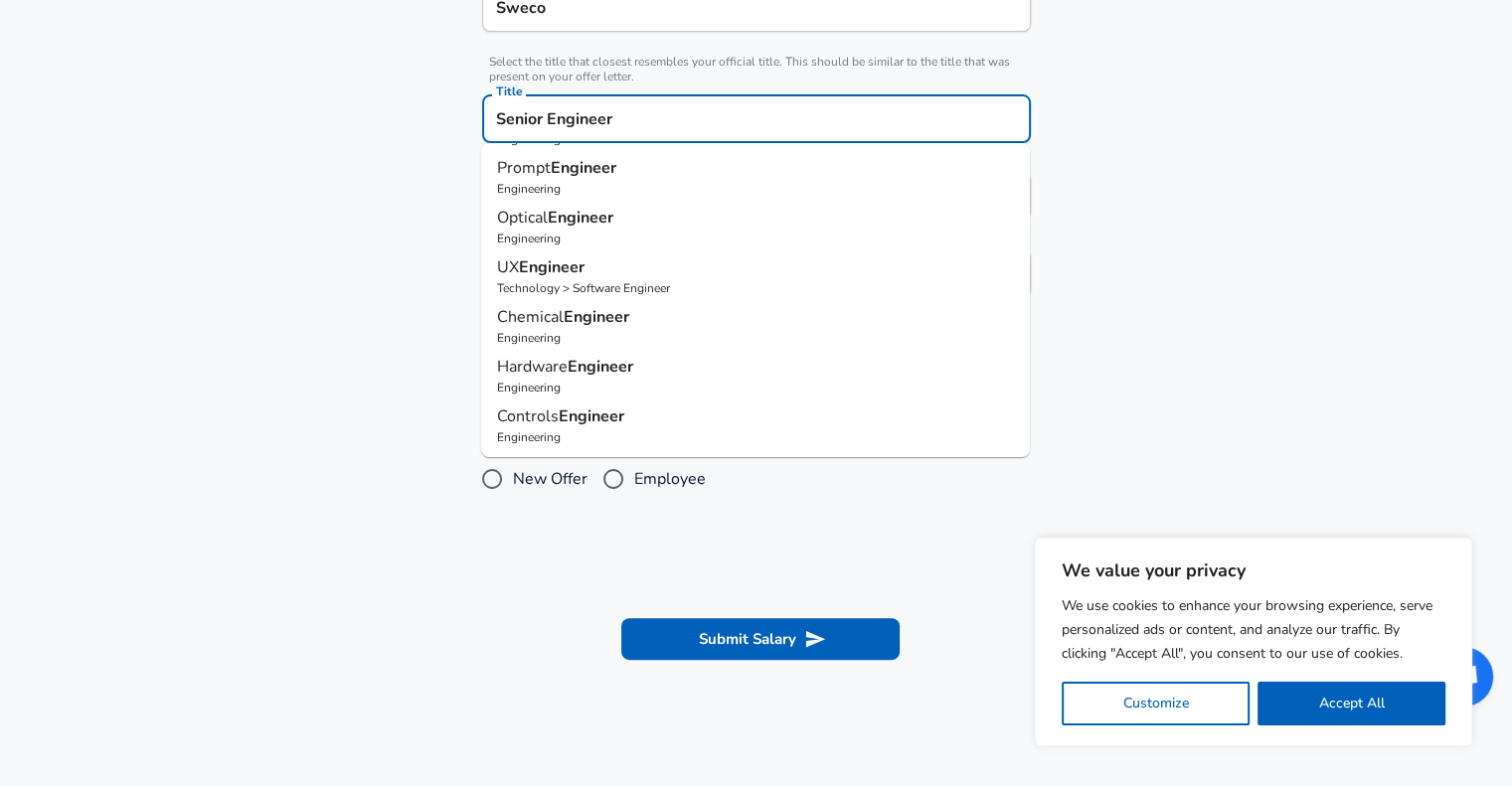 type on "Senior Engineer" 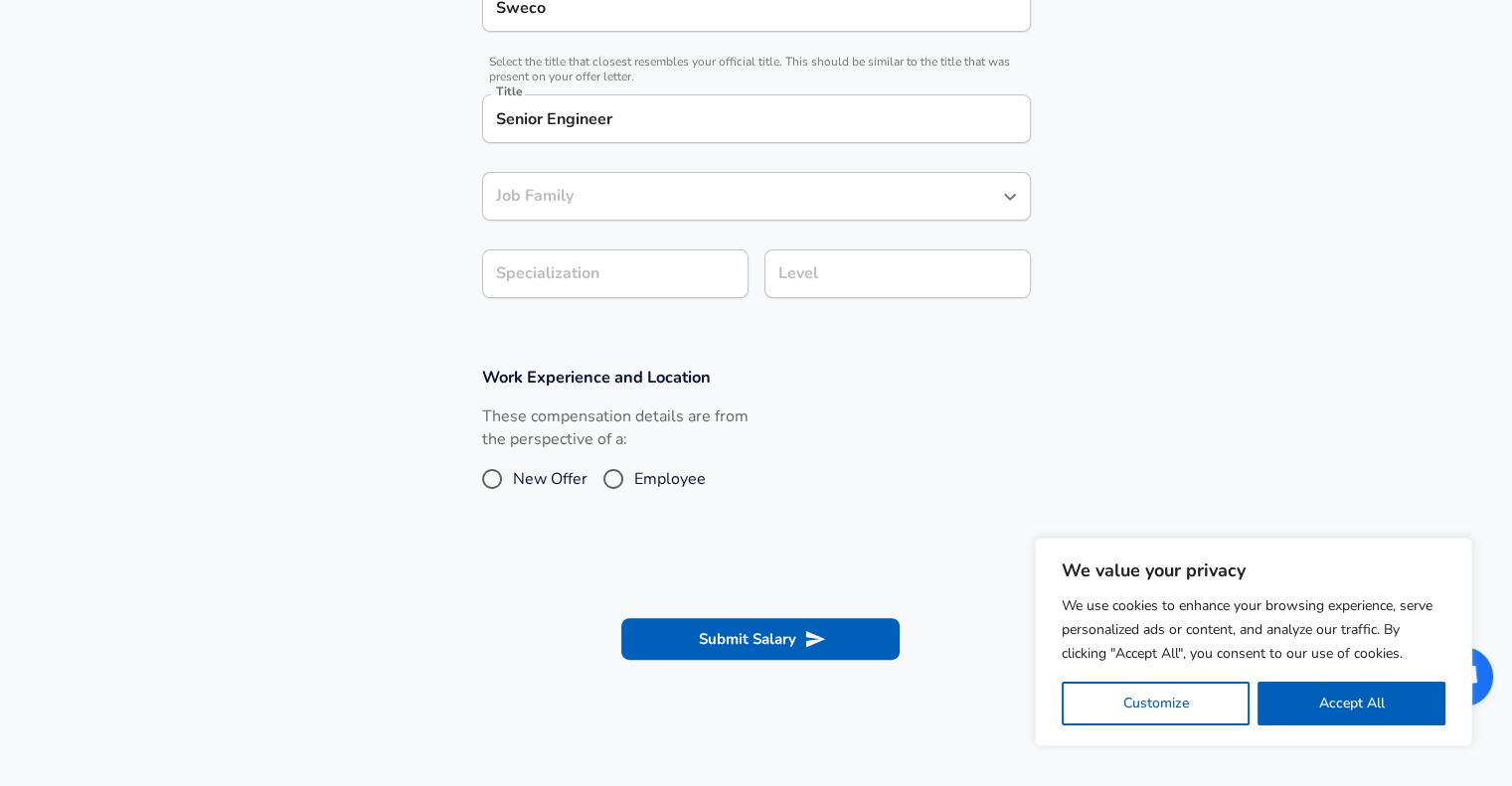 click on "Job Family" at bounding box center [756, 196] 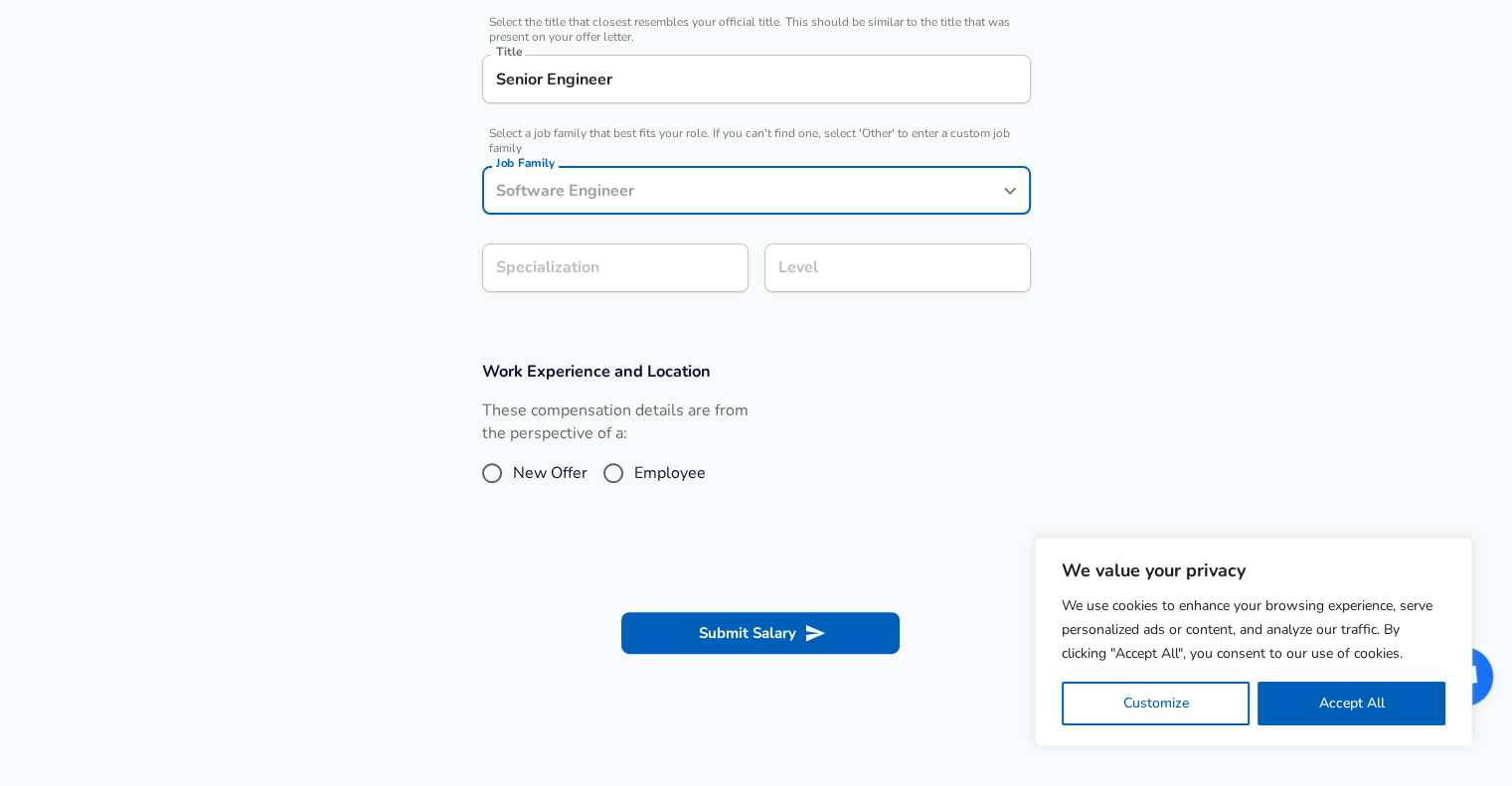 click on "Job Family" at bounding box center (756, 190) 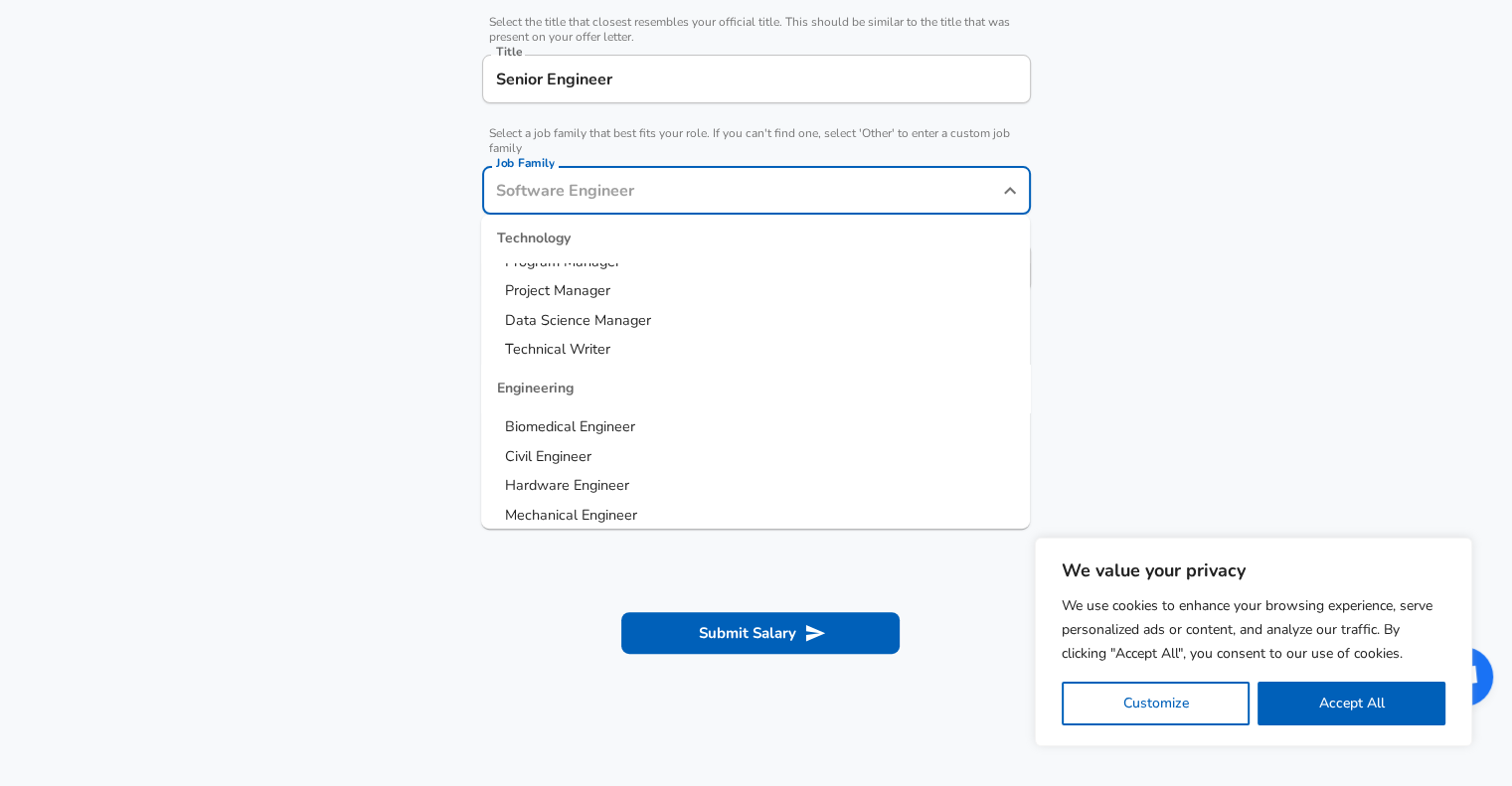 scroll, scrollTop: 199, scrollLeft: 0, axis: vertical 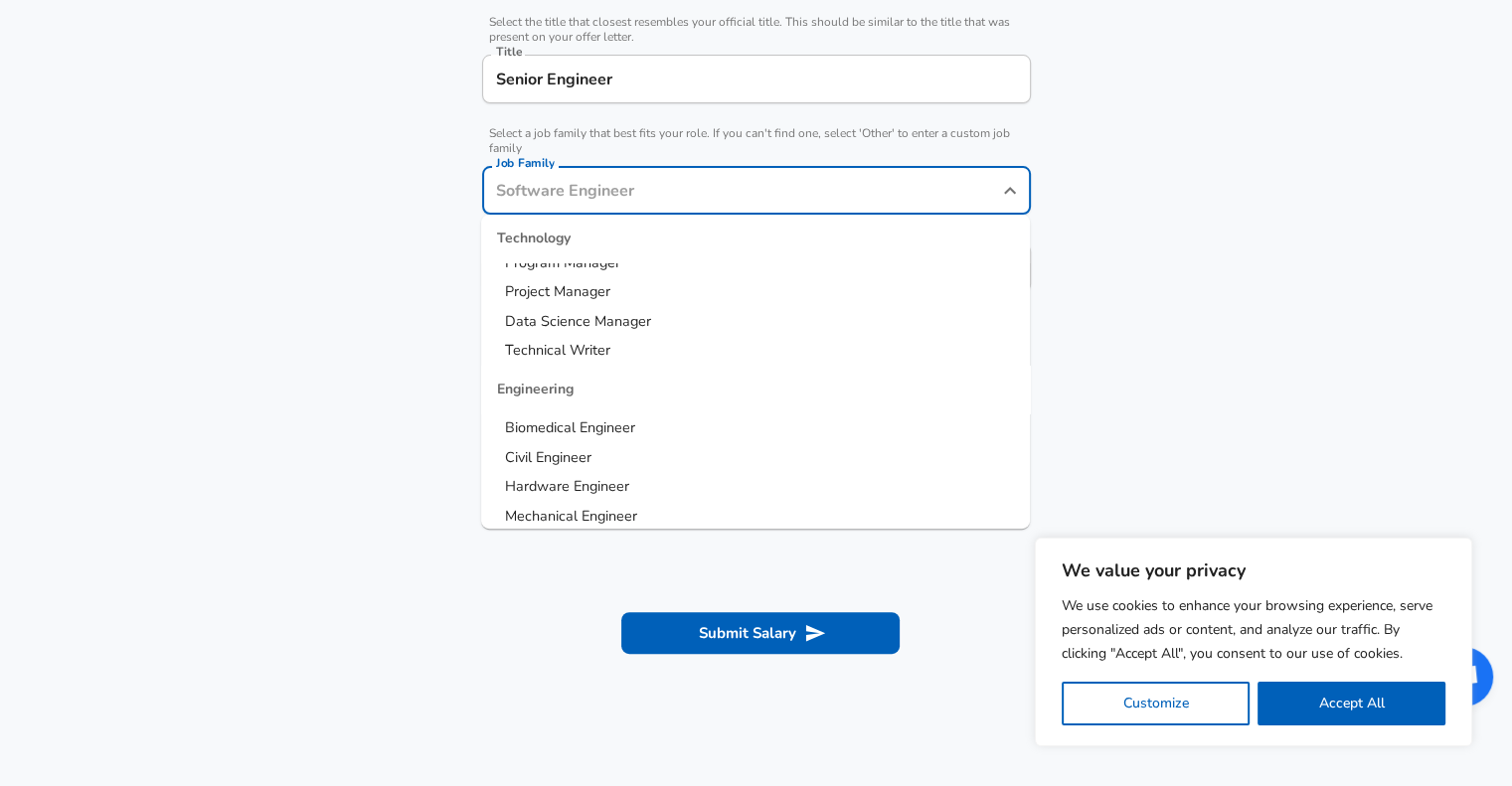 click on "Civil Engineer" at bounding box center [548, 457] 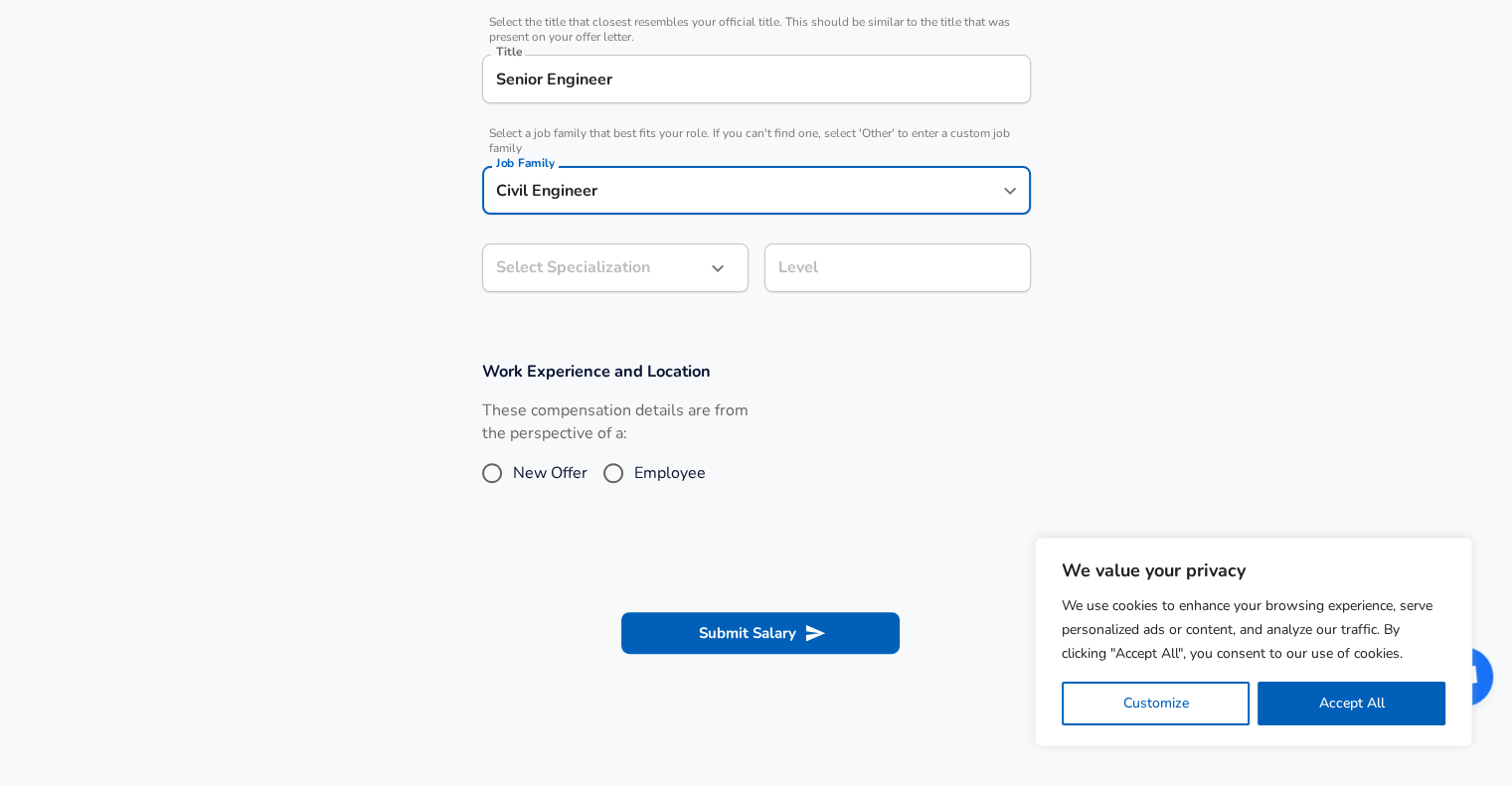 click on "Select Specialization ​ Select Specialization" at bounding box center (607, 266) 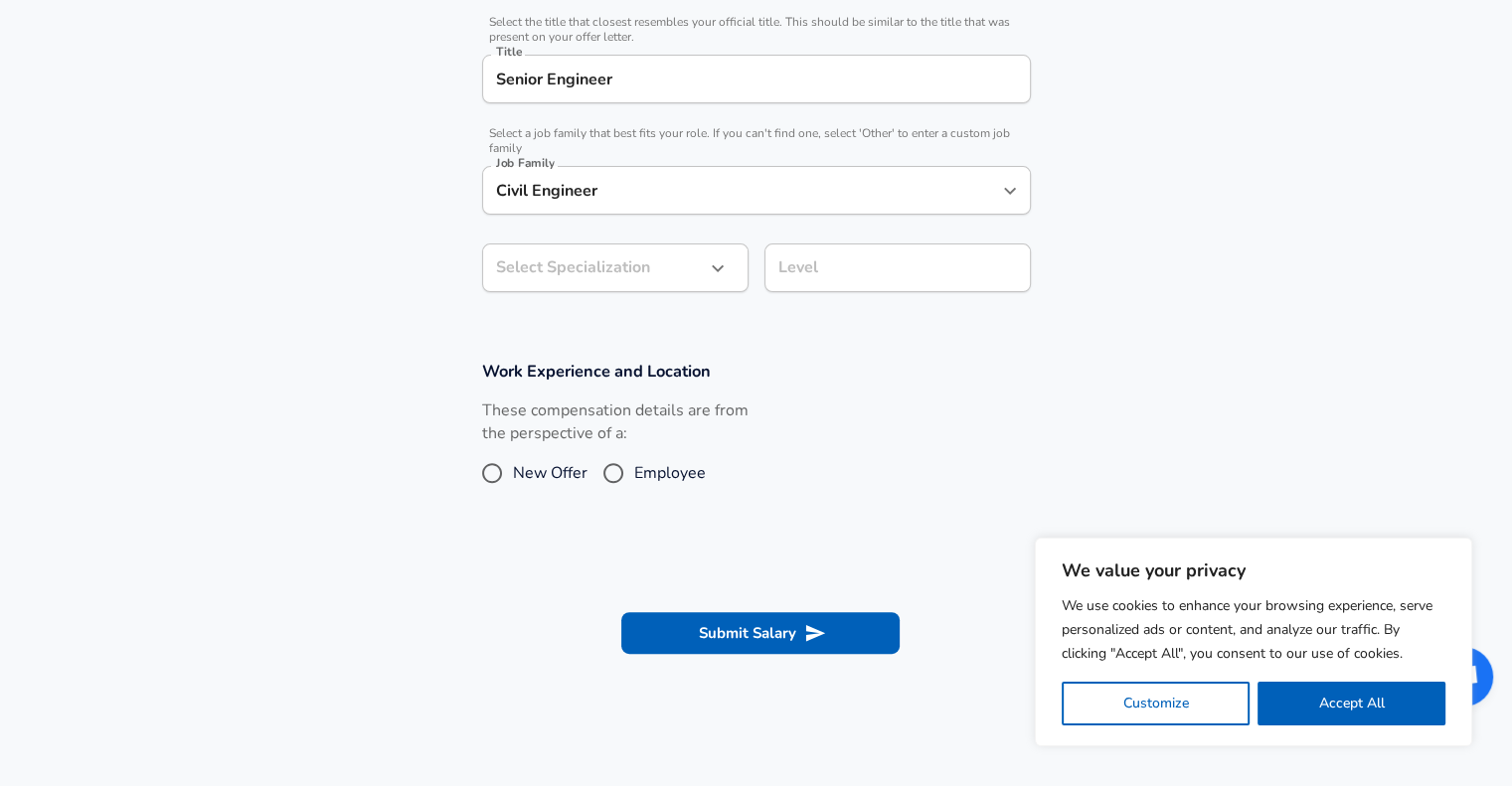 click on "We value your privacy We use cookies to enhance your browsing experience, serve personalized ads or content, and analyze our traffic. By clicking "Accept All", you consent to our use of cookies. Customize    Accept All   Customize Consent Preferences   We use cookies to help you navigate efficiently and perform certain functions. You will find detailed information about all cookies under each consent category below. The cookies that are categorized as "Necessary" are stored on your browser as they are essential for enabling the basic functionalities of the site. ...  Show more Necessary Always Active Necessary cookies are required to enable the basic features of this site, such as providing secure log-in or adjusting your consent preferences. These cookies do not store any personally identifiable data. Cookie _GRECAPTCHA Duration 5 months 27 days Description Google Recaptcha service sets this cookie to identify bots to protect the website against malicious spam attacks. Cookie __stripe_mid Duration 1 year MR" at bounding box center [756, -104] 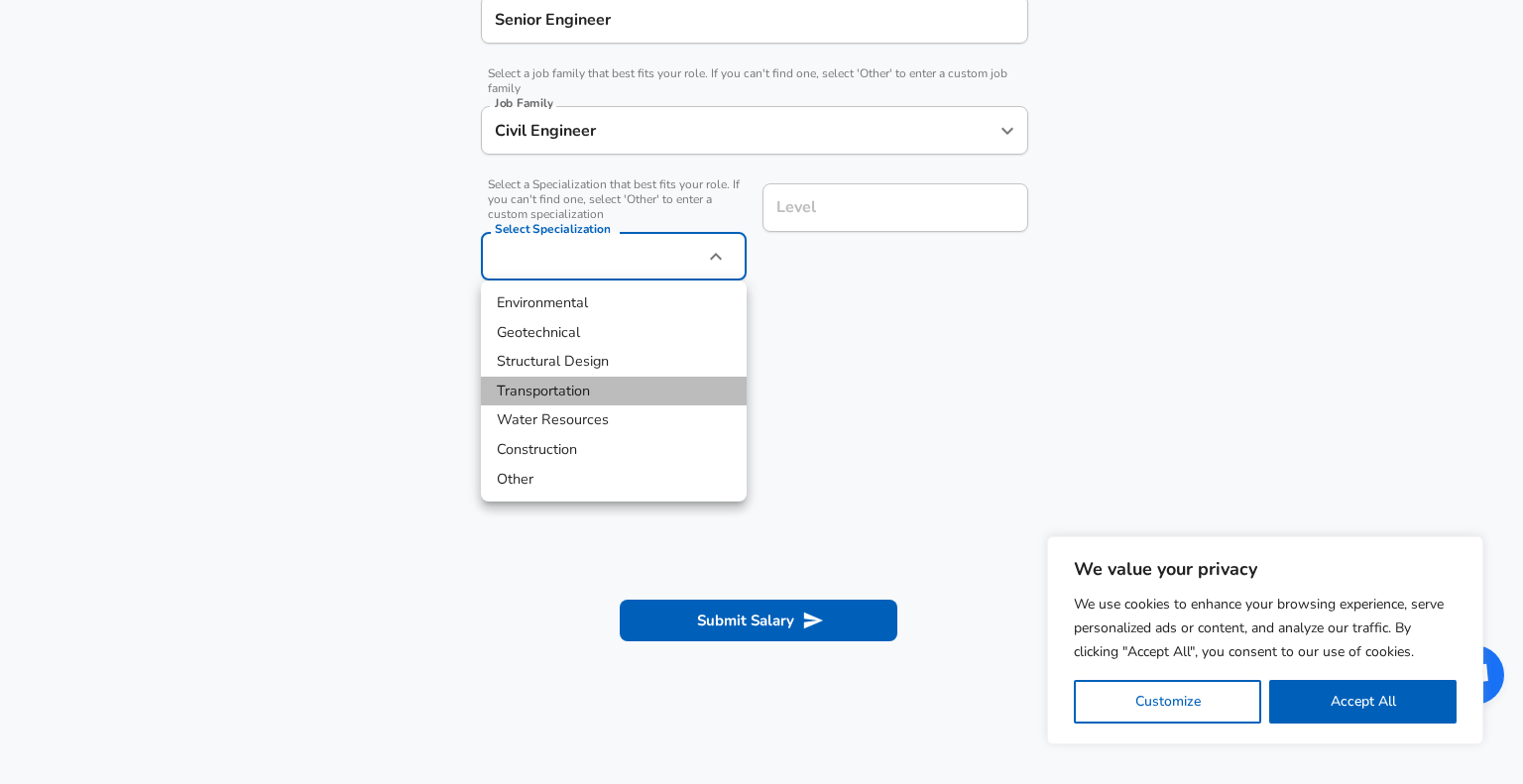 click on "Transportation" at bounding box center [614, 392] 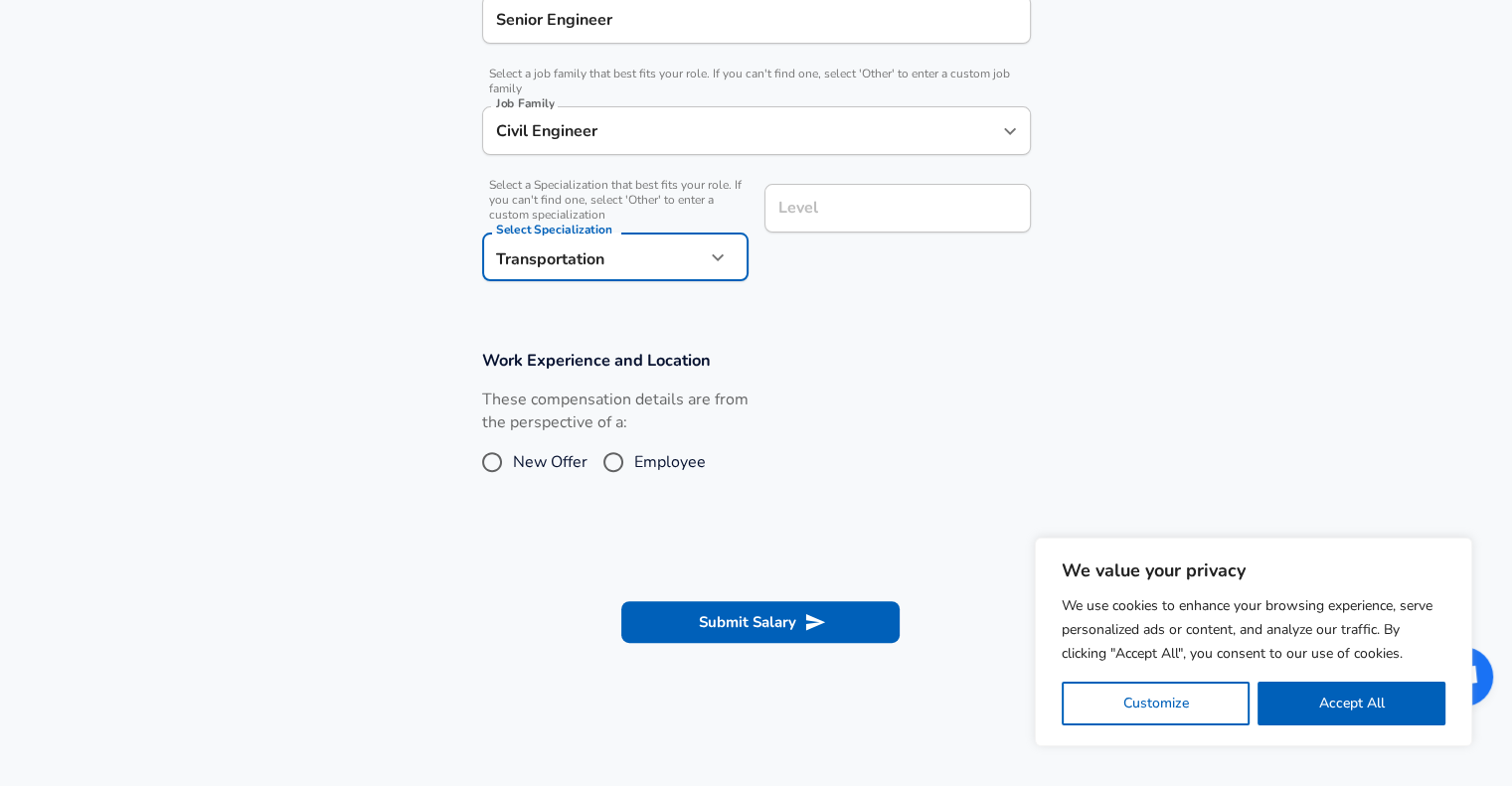 scroll, scrollTop: 596, scrollLeft: 0, axis: vertical 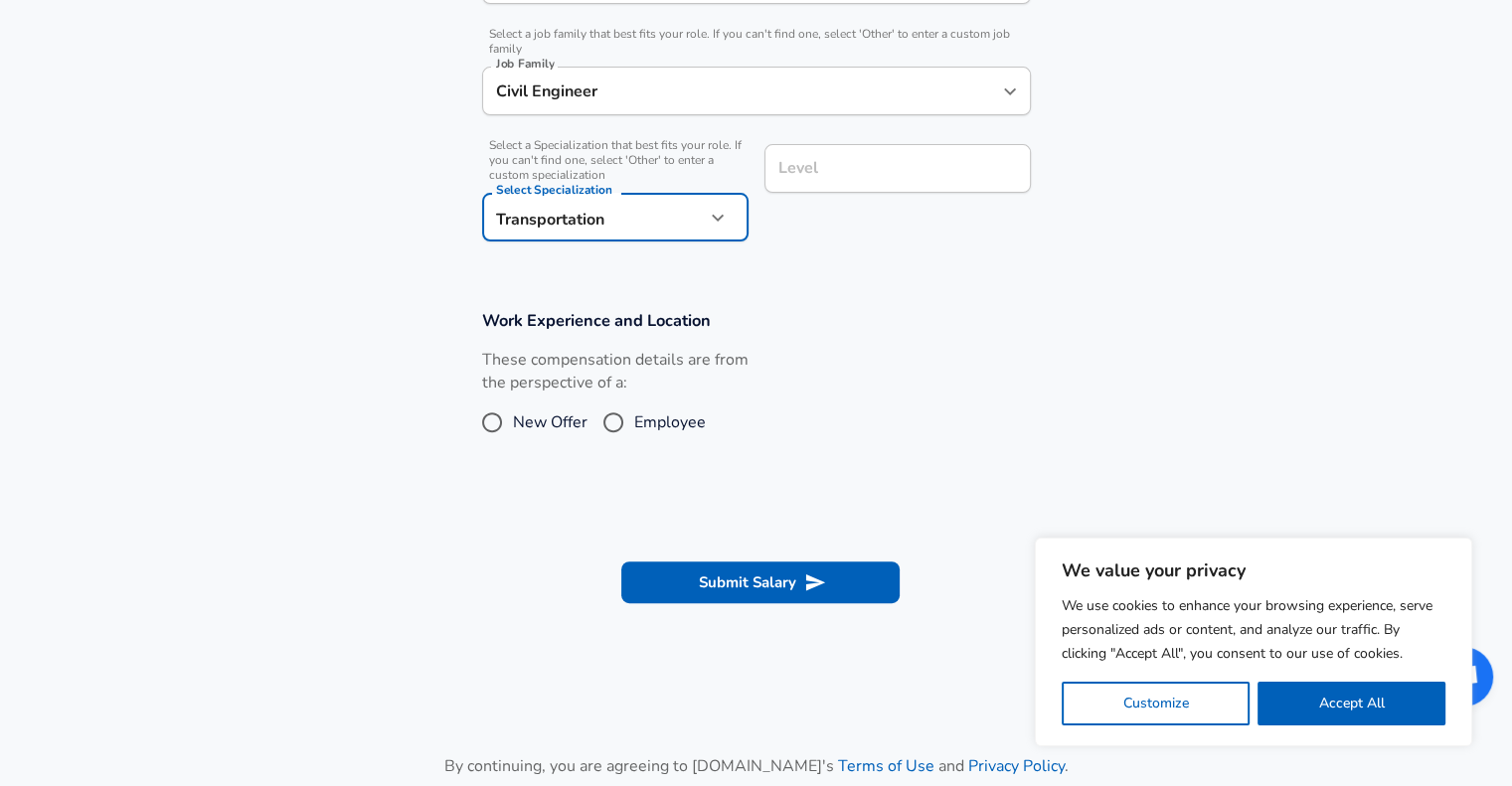 click on "Level" at bounding box center (898, 168) 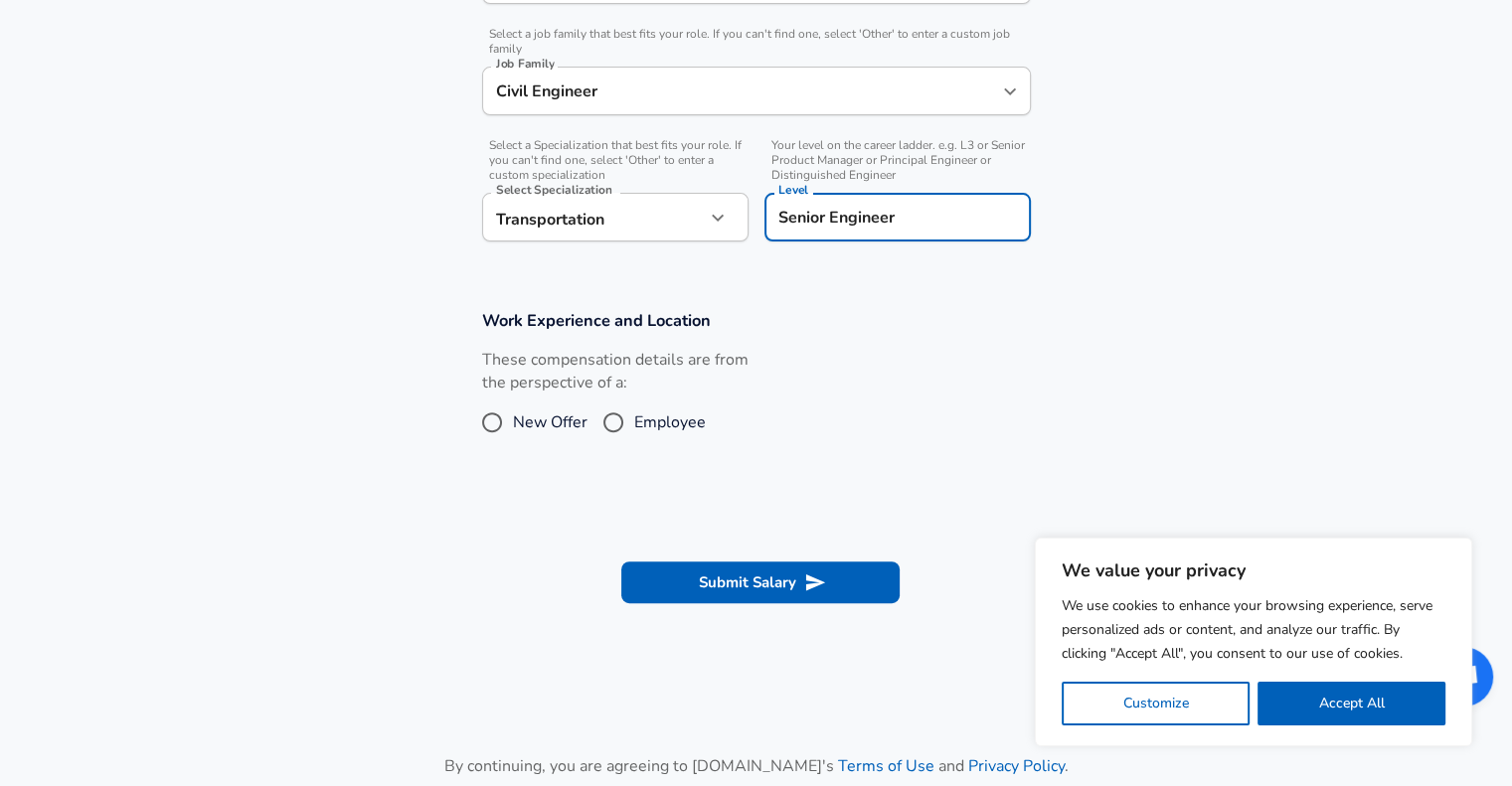 type on "Senior Engineer" 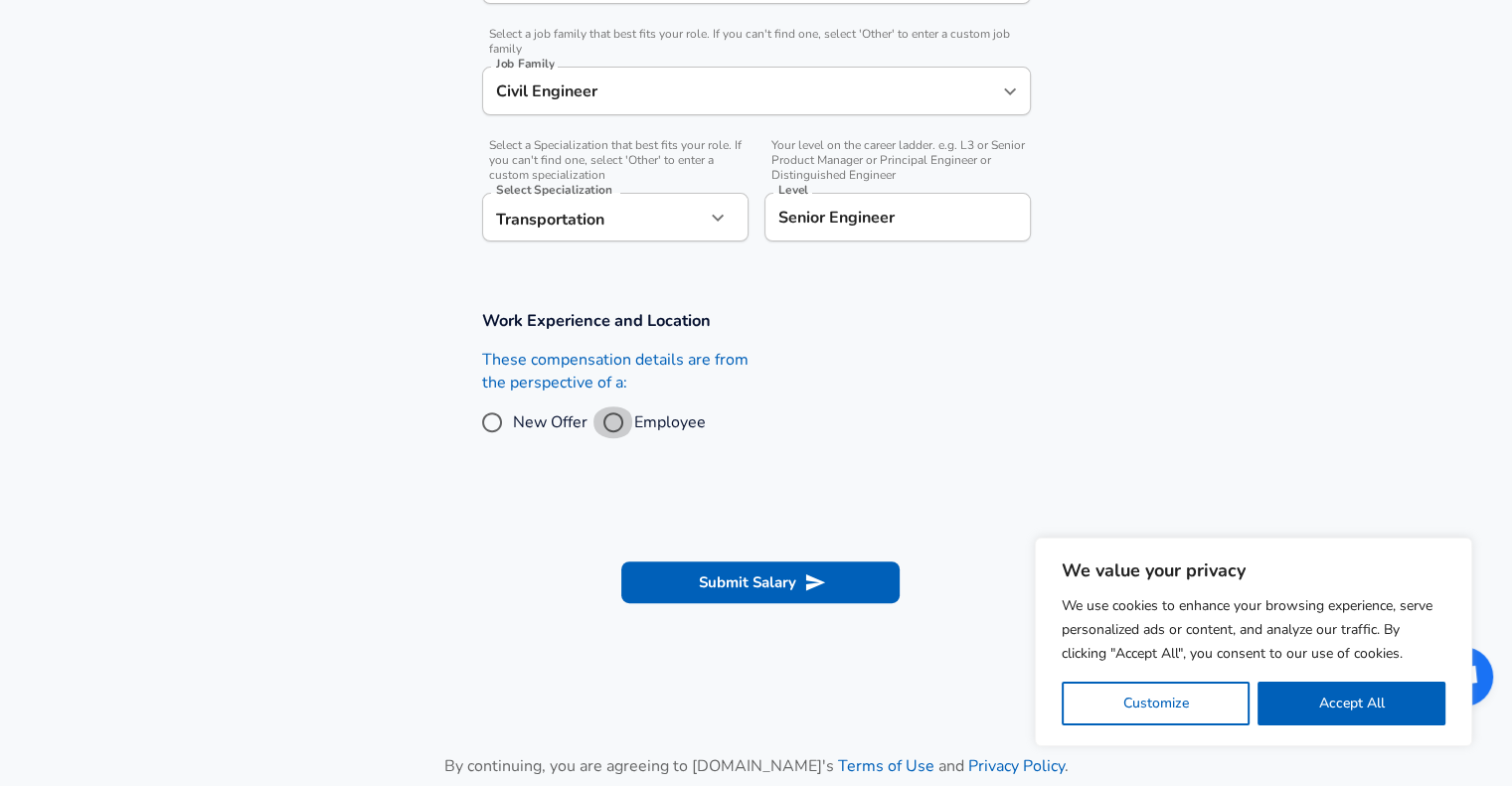 click on "Employee" at bounding box center (613, 422) 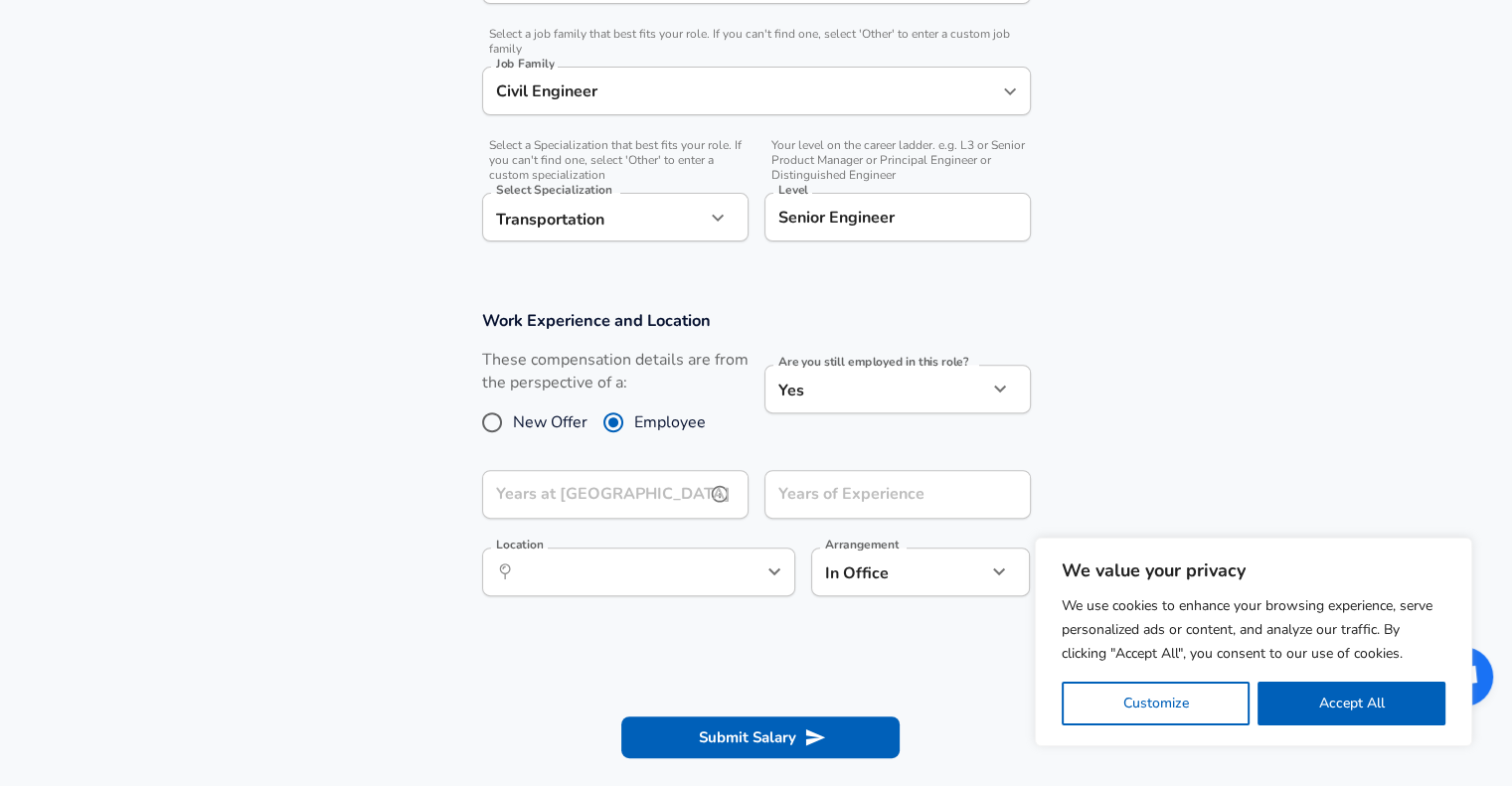 click on "Years at [GEOGRAPHIC_DATA]" at bounding box center (593, 494) 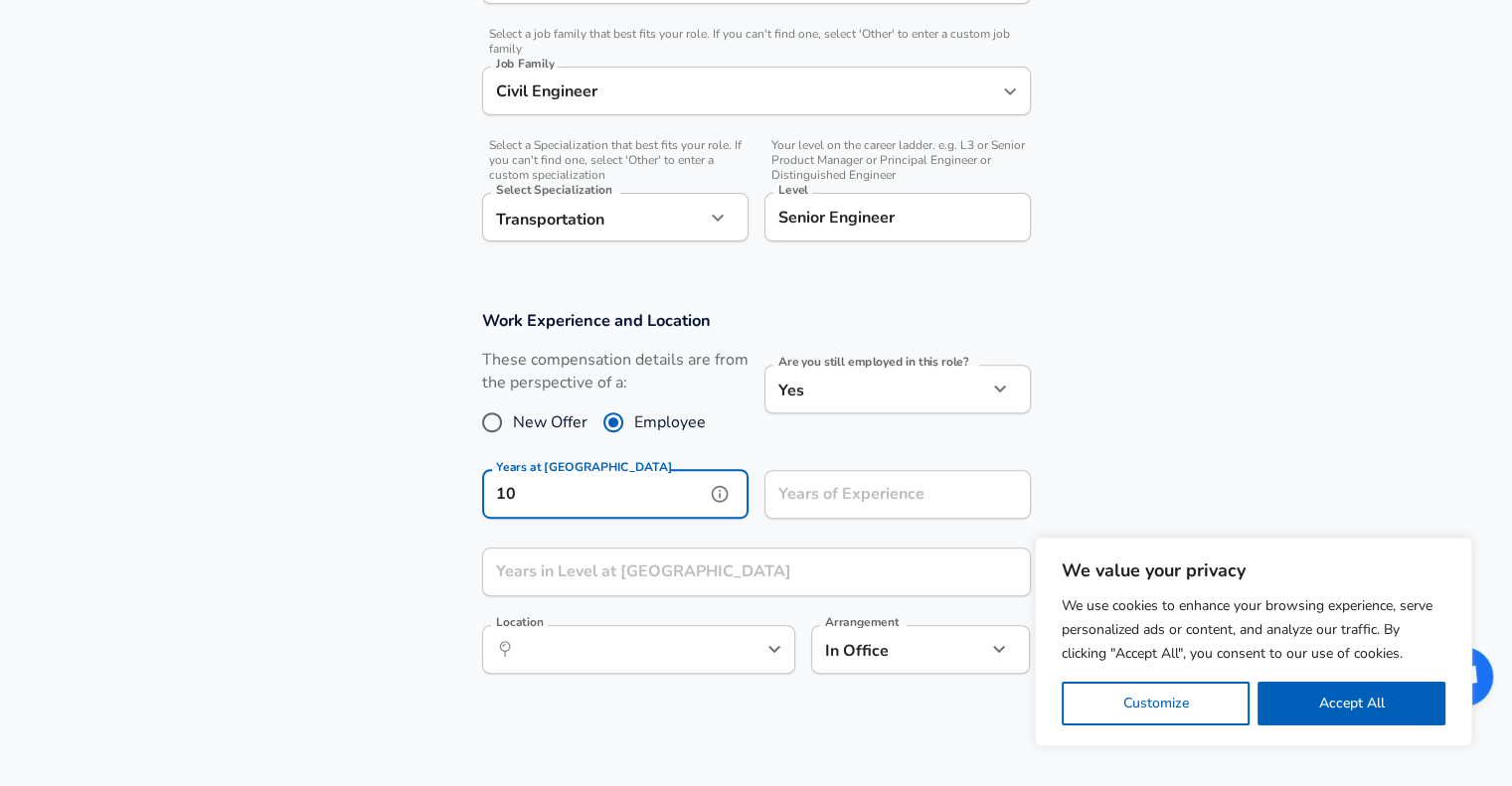 type on "10" 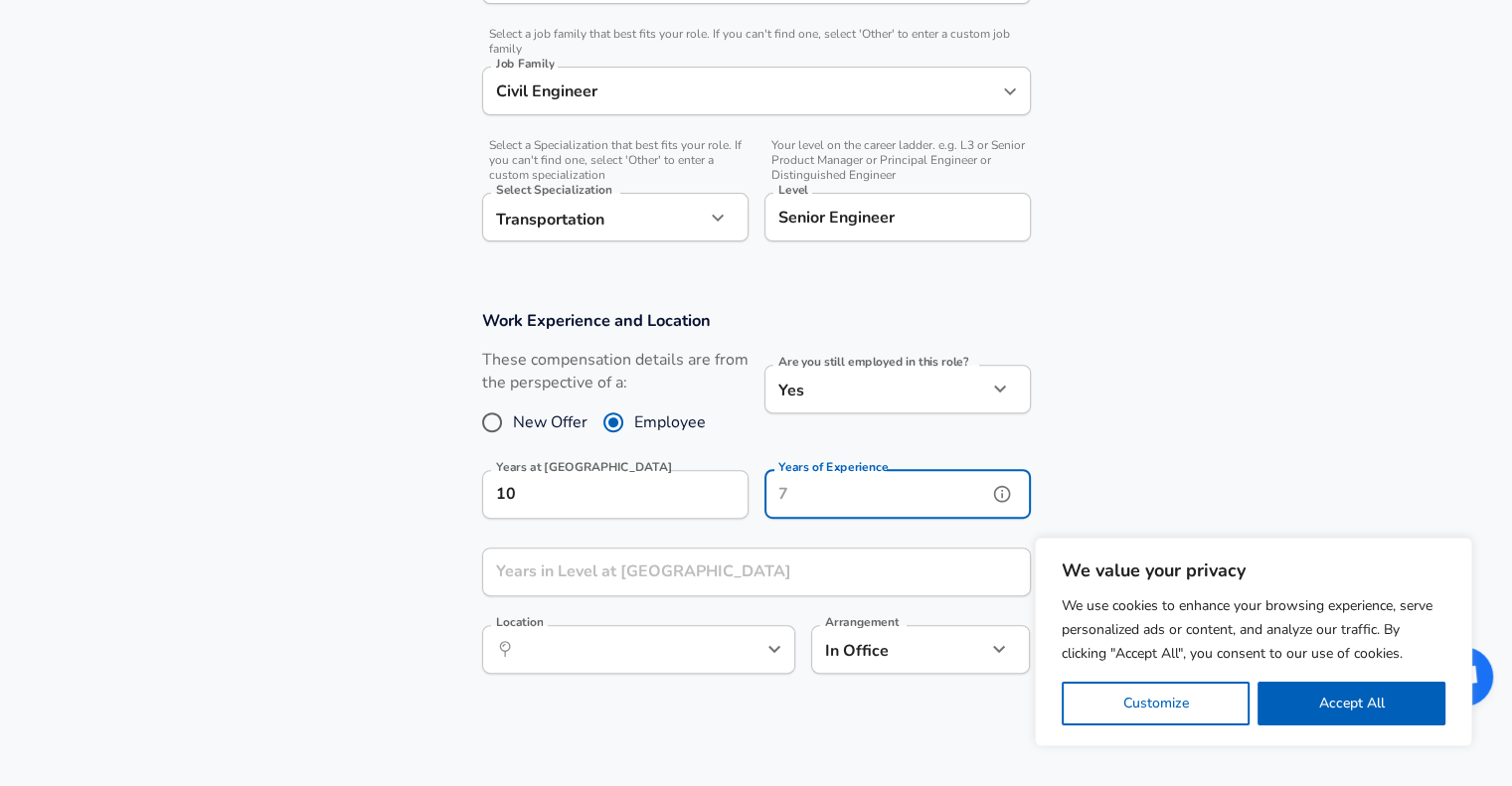 click on "Years of Experience" at bounding box center (876, 494) 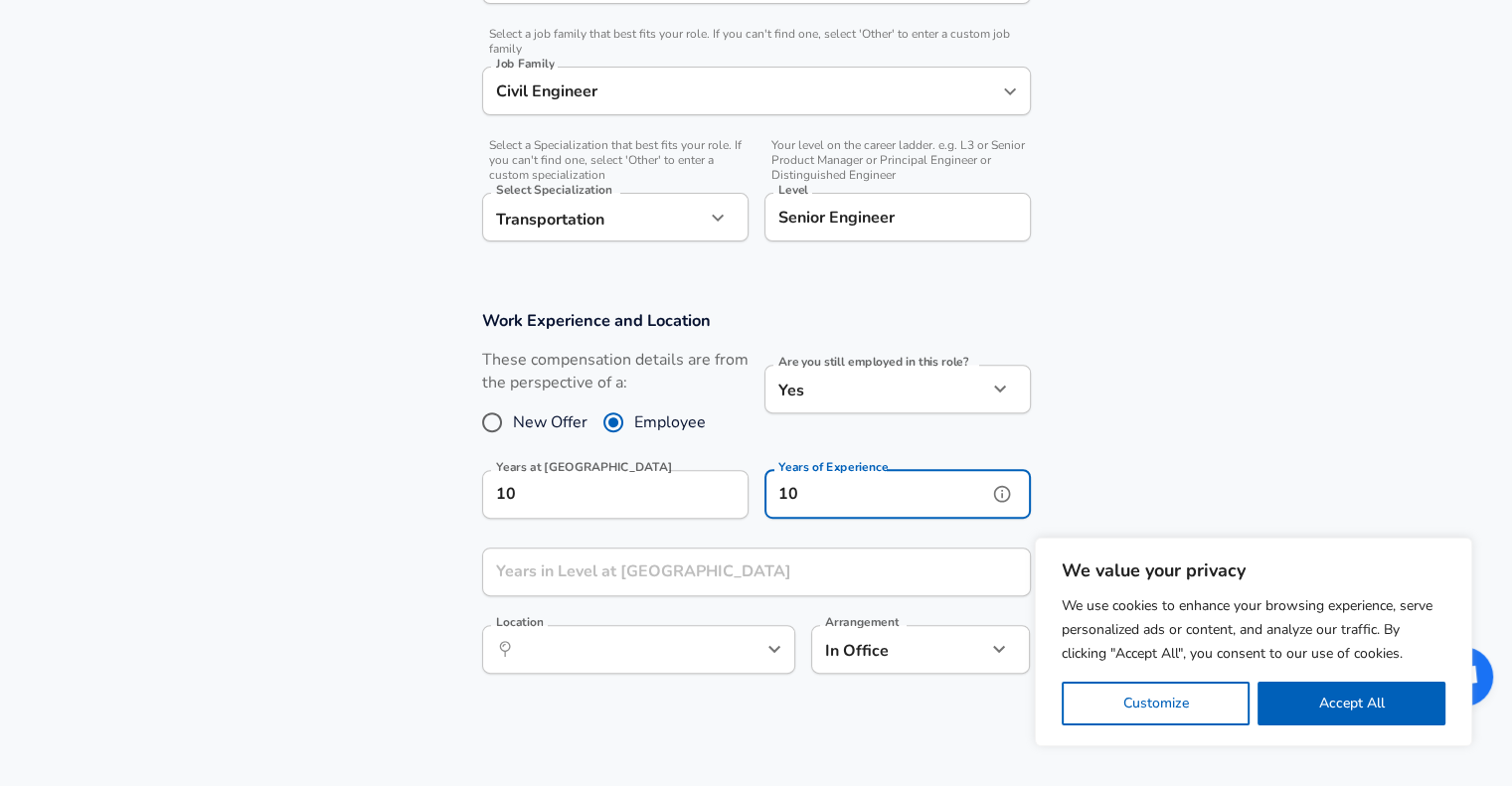 type on "10" 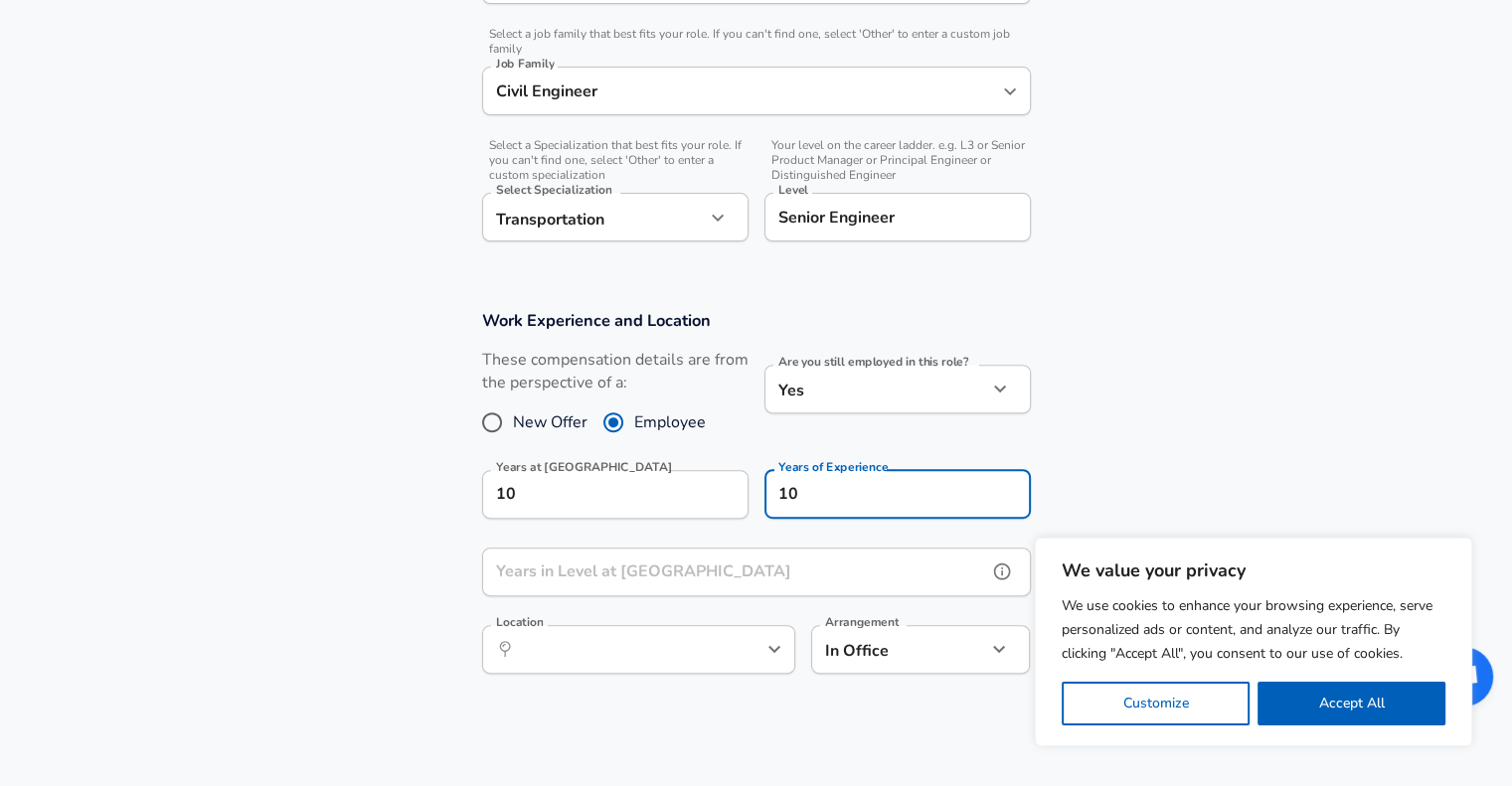 click on "Years in Level at [GEOGRAPHIC_DATA]" at bounding box center (735, 571) 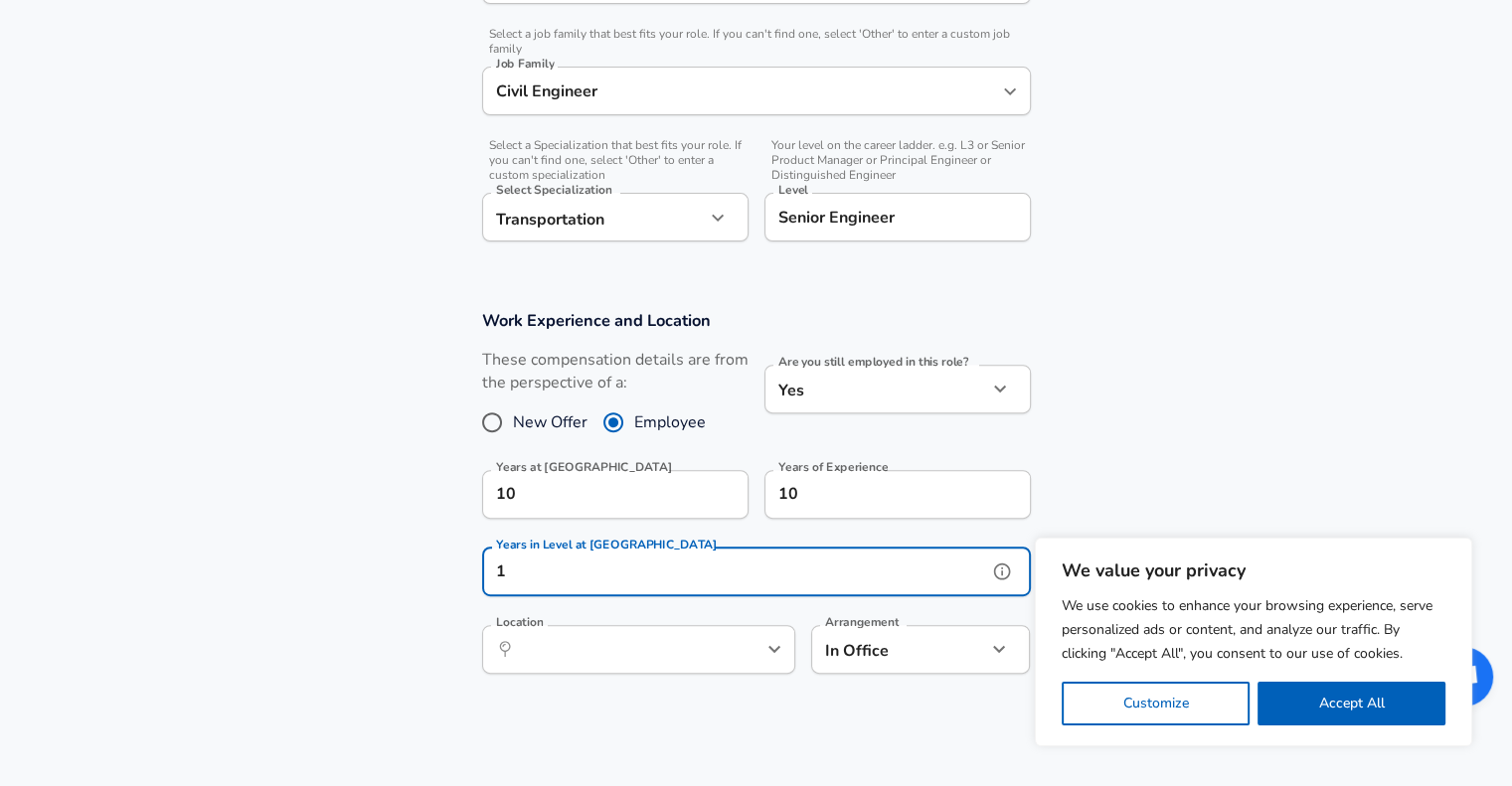 type on "1" 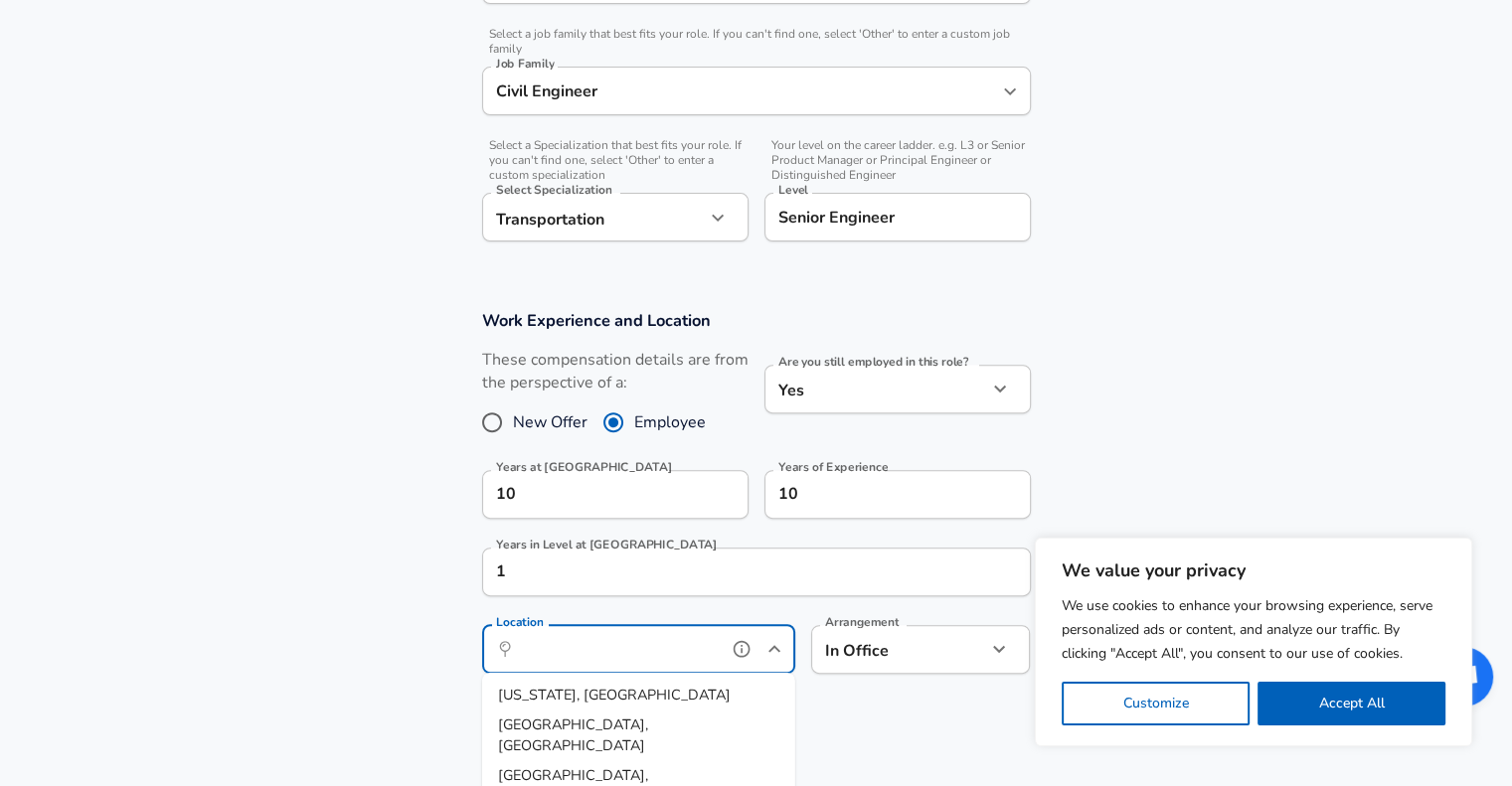 click on "Location" at bounding box center [616, 649] 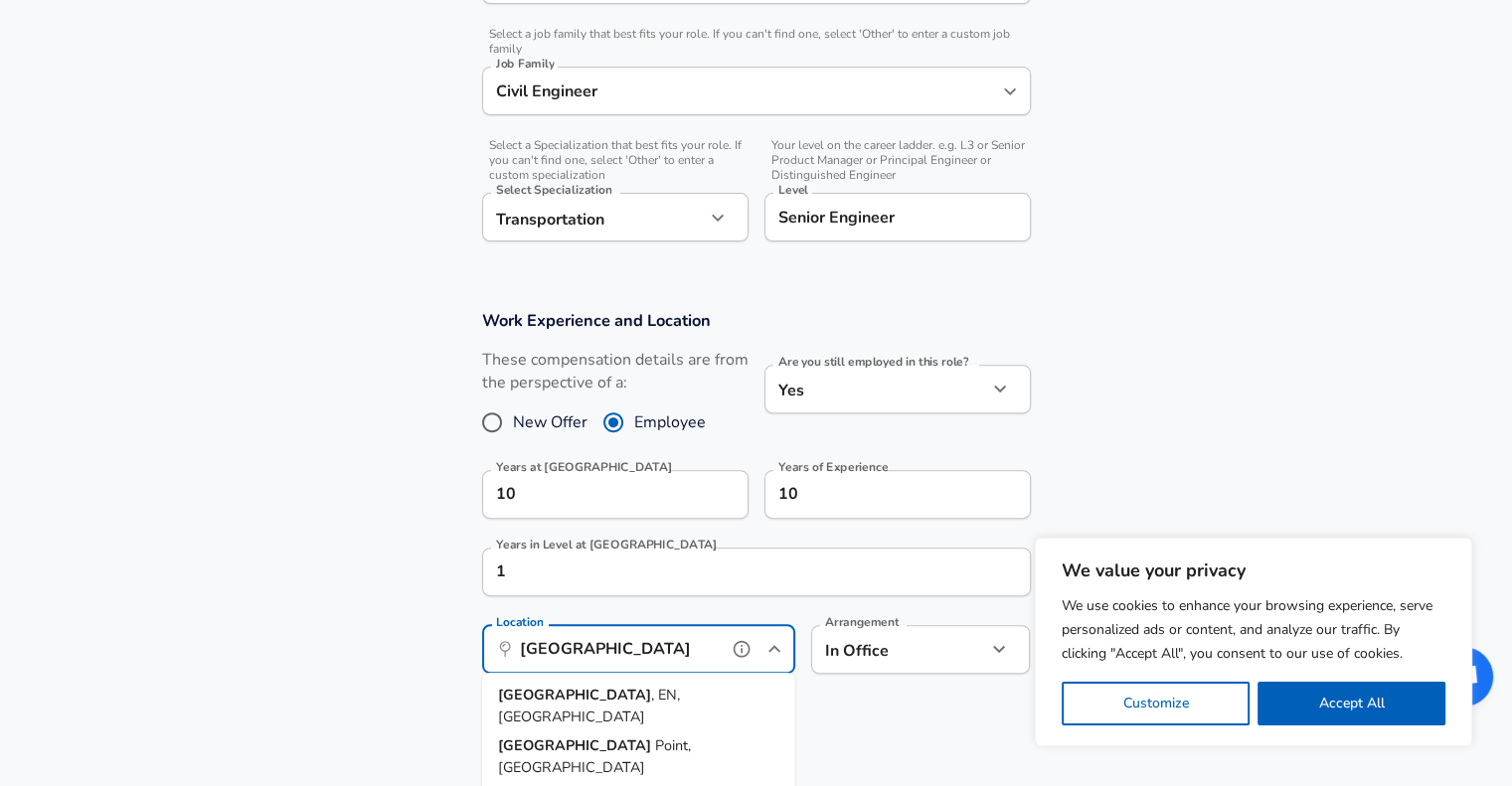 click on ", EN, [GEOGRAPHIC_DATA]" at bounding box center (588, 706) 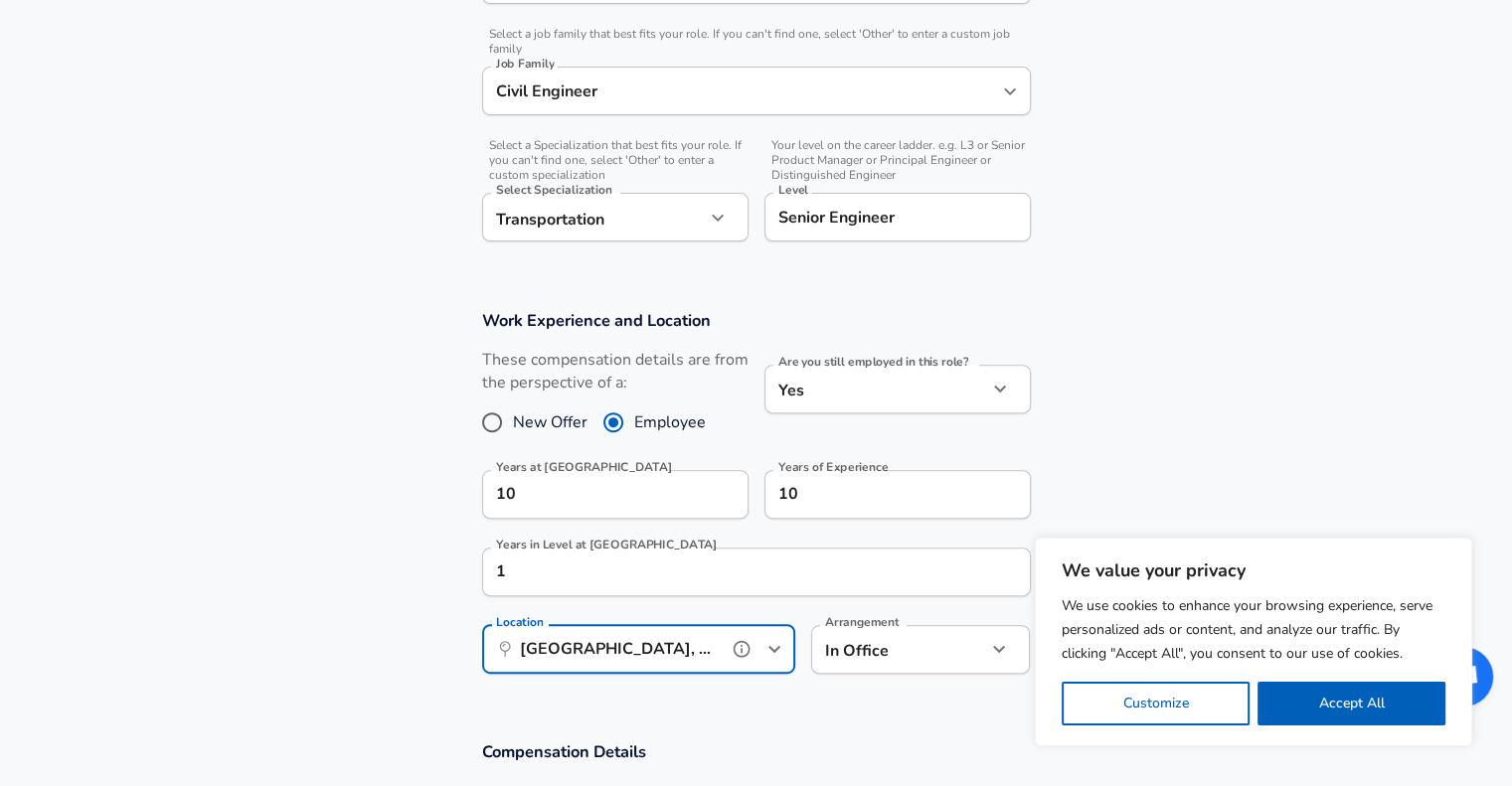 type on "[GEOGRAPHIC_DATA], EN, [GEOGRAPHIC_DATA]" 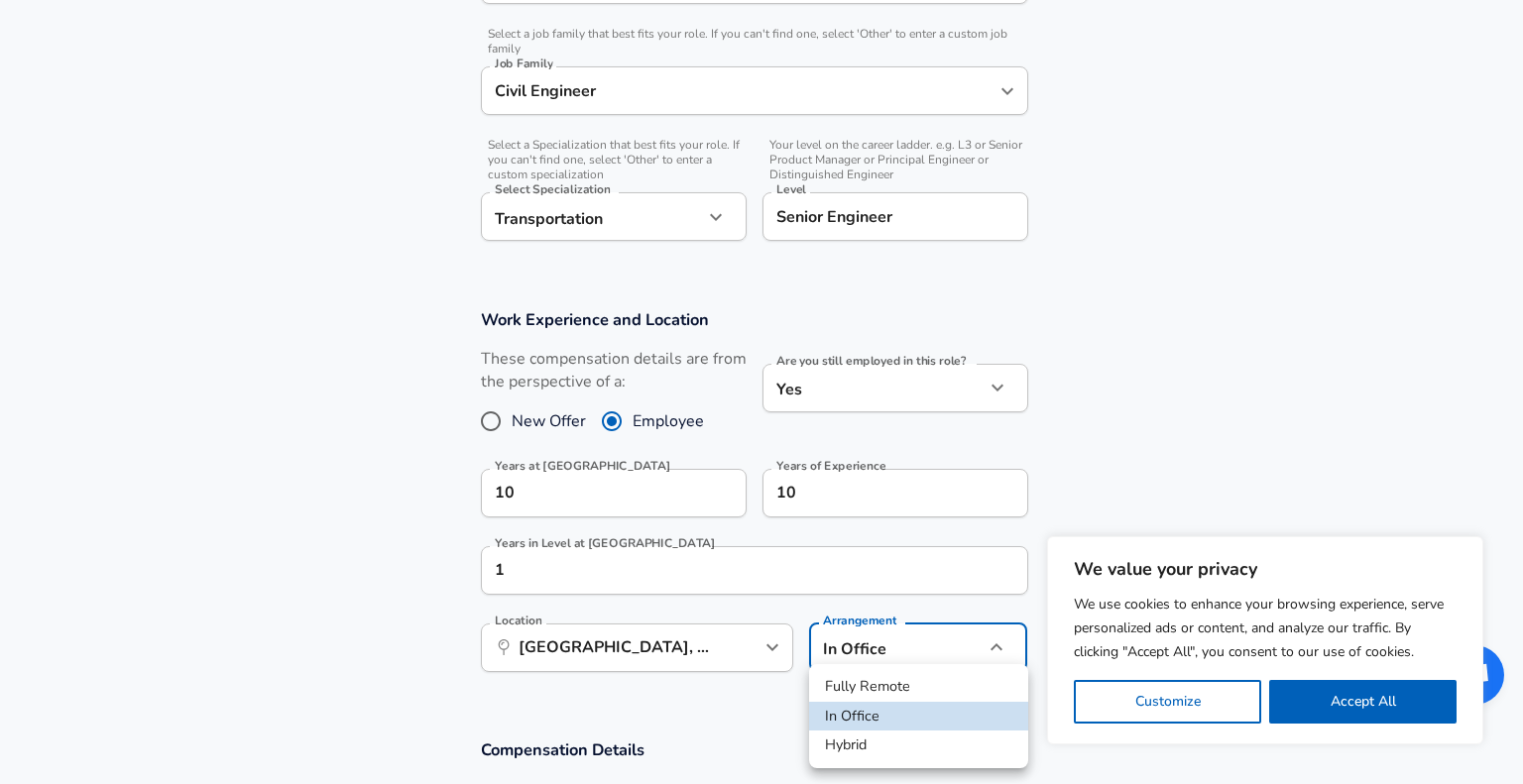 click on "We value your privacy We use cookies to enhance your browsing experience, serve personalized ads or content, and analyze our traffic. By clicking "Accept All", you consent to our use of cookies. Customize    Accept All   Customize Consent Preferences   We use cookies to help you navigate efficiently and perform certain functions. You will find detailed information about all cookies under each consent category below. The cookies that are categorized as "Necessary" are stored on your browser as they are essential for enabling the basic functionalities of the site. ...  Show more Necessary Always Active Necessary cookies are required to enable the basic features of this site, such as providing secure log-in or adjusting your consent preferences. These cookies do not store any personally identifiable data. Cookie _GRECAPTCHA Duration 5 months 27 days Description Google Recaptcha service sets this cookie to identify bots to protect the website against malicious spam attacks. Cookie __stripe_mid Duration 1 year MR" at bounding box center [762, -203] 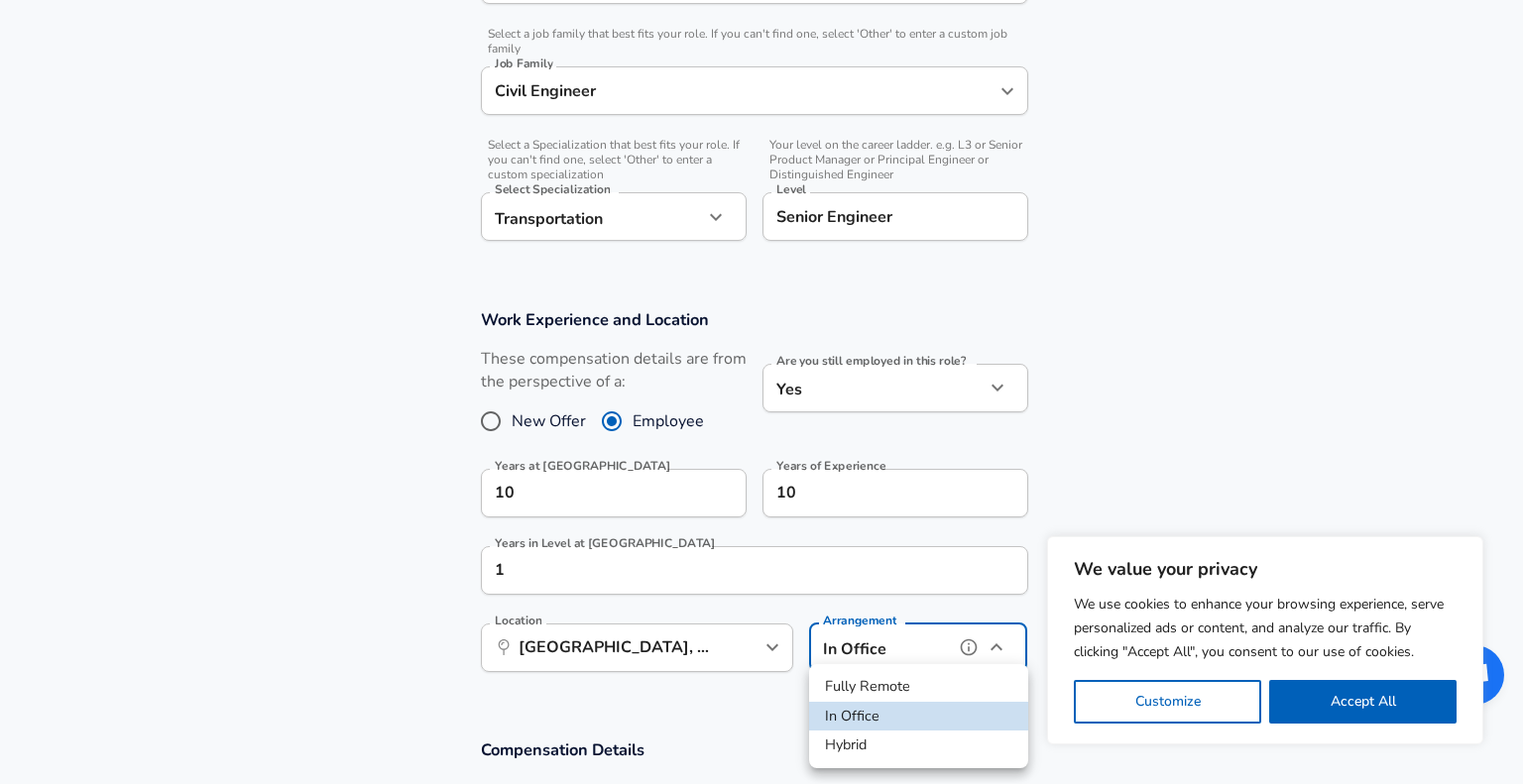type on "hybrid" 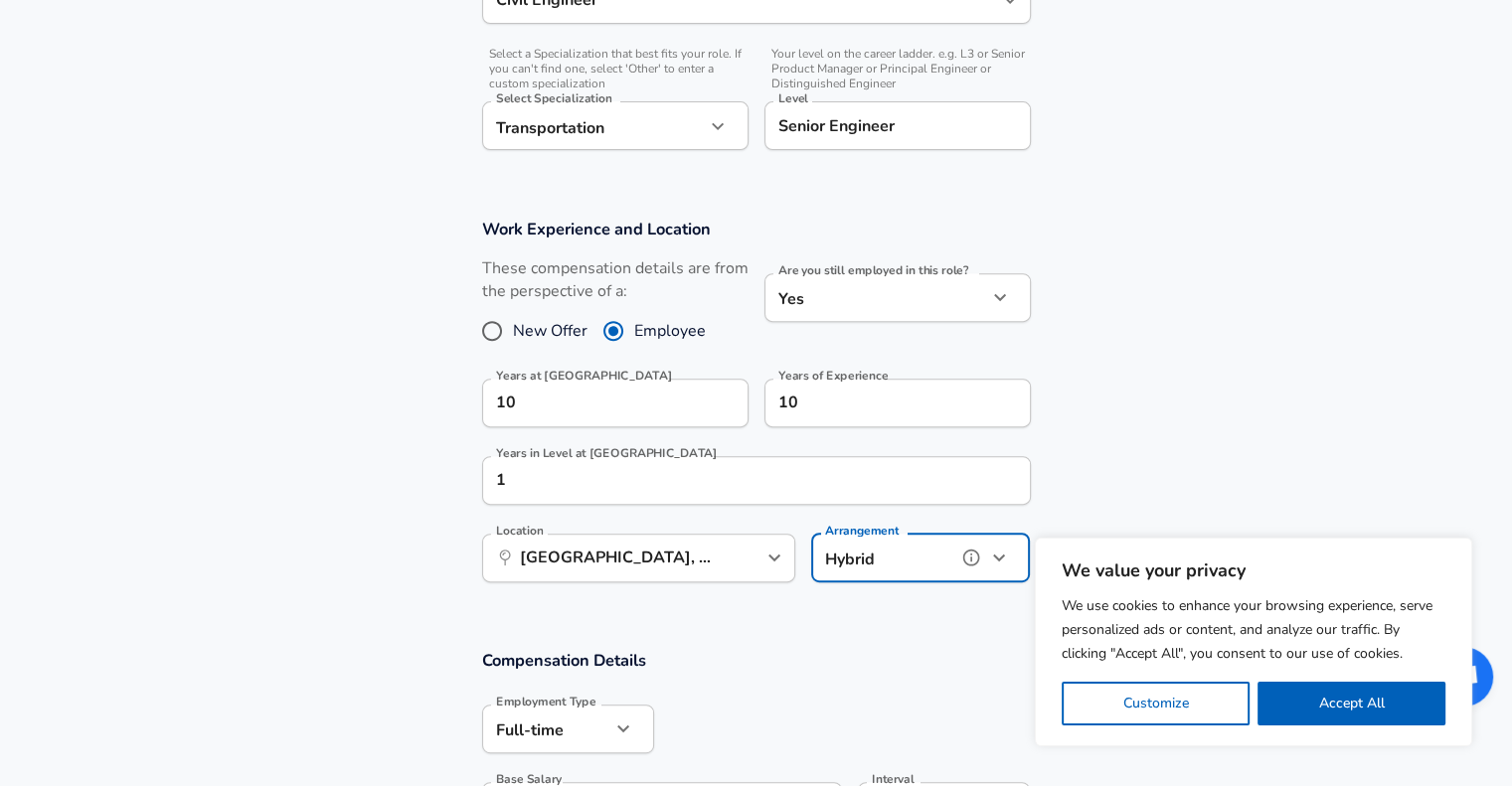 scroll, scrollTop: 795, scrollLeft: 0, axis: vertical 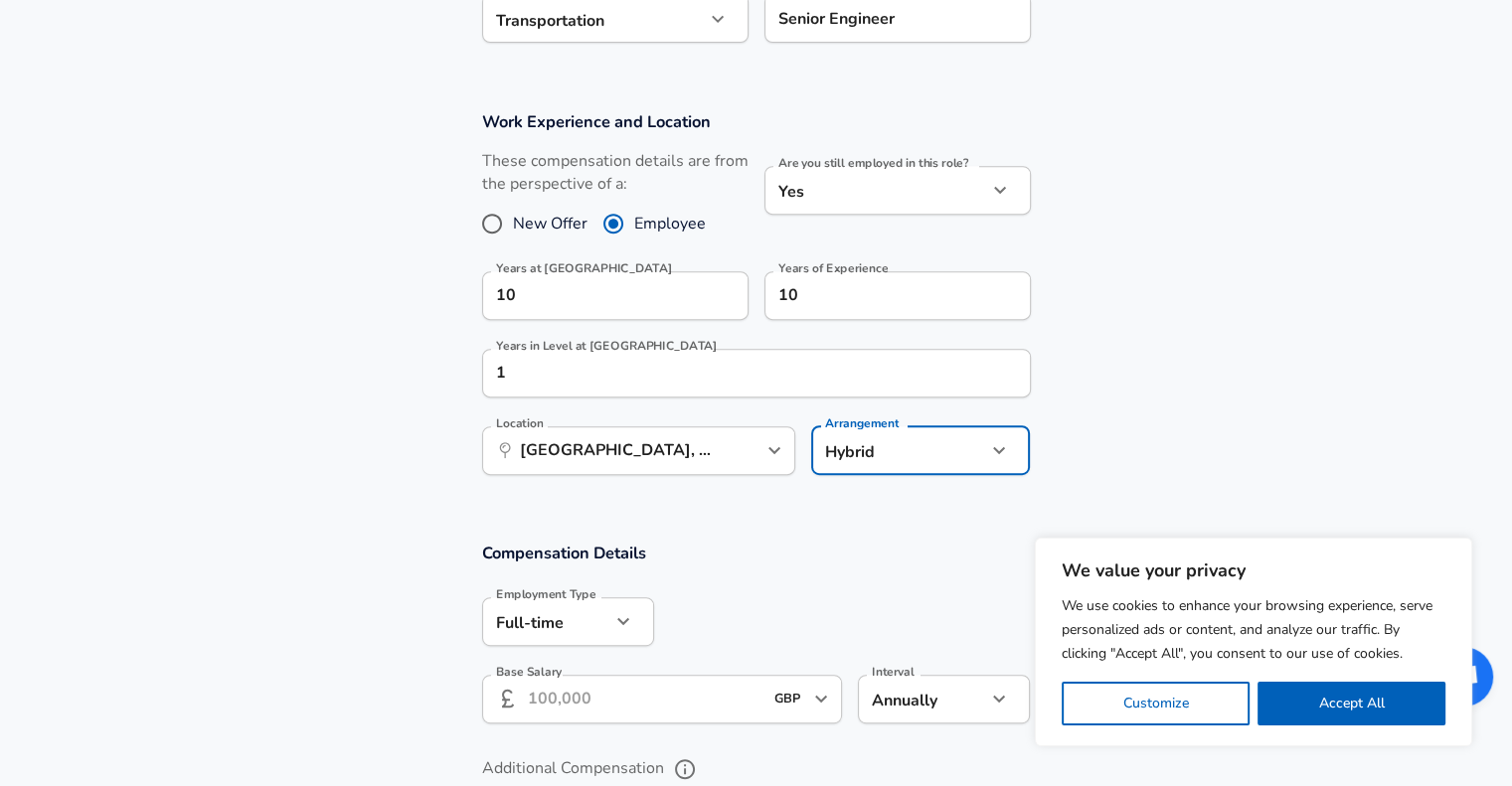 drag, startPoint x: 1387, startPoint y: 704, endPoint x: 1325, endPoint y: 695, distance: 62.64982 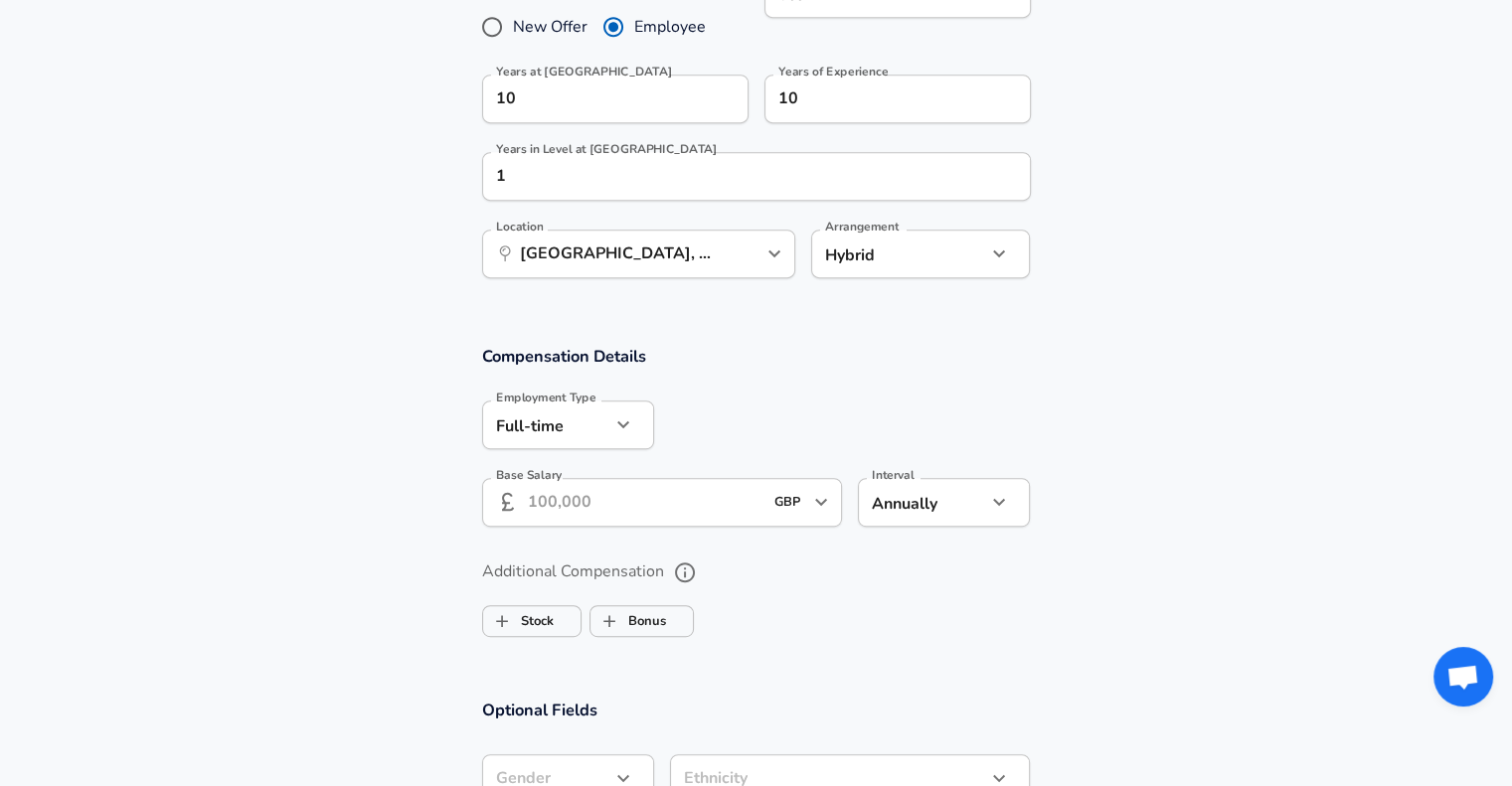 scroll, scrollTop: 994, scrollLeft: 0, axis: vertical 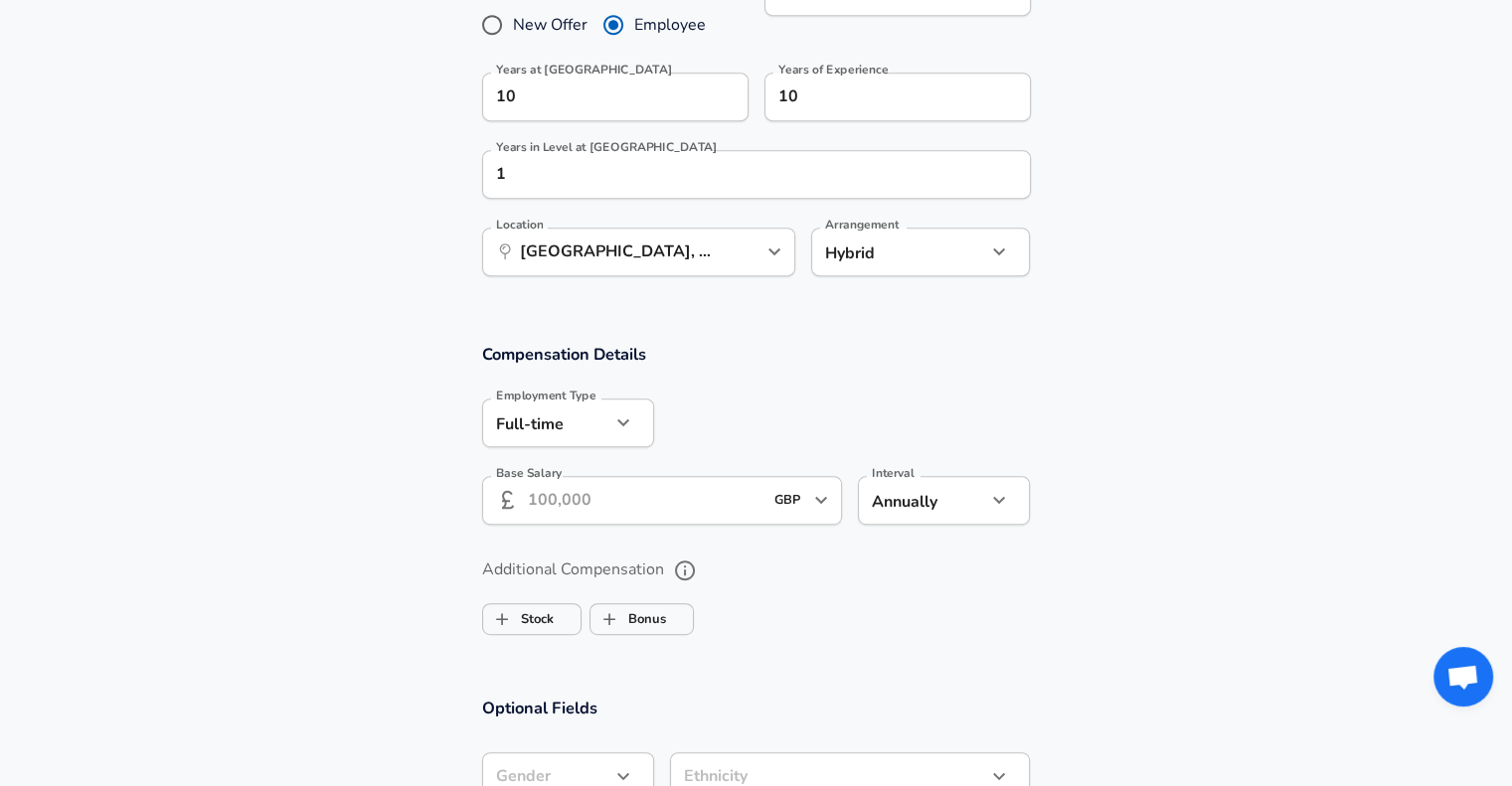 click on "Base Salary" at bounding box center (645, 500) 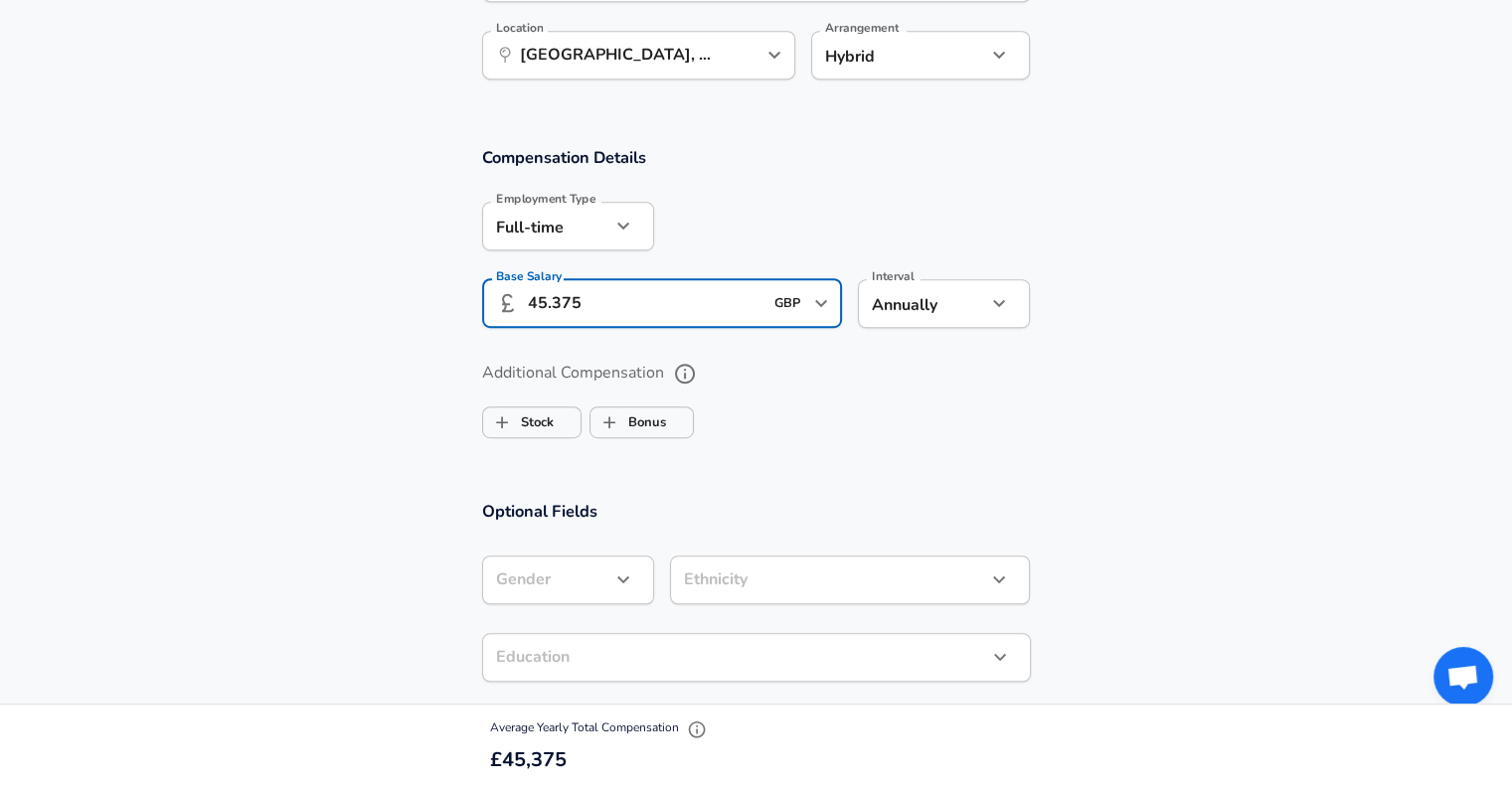 scroll, scrollTop: 1192, scrollLeft: 0, axis: vertical 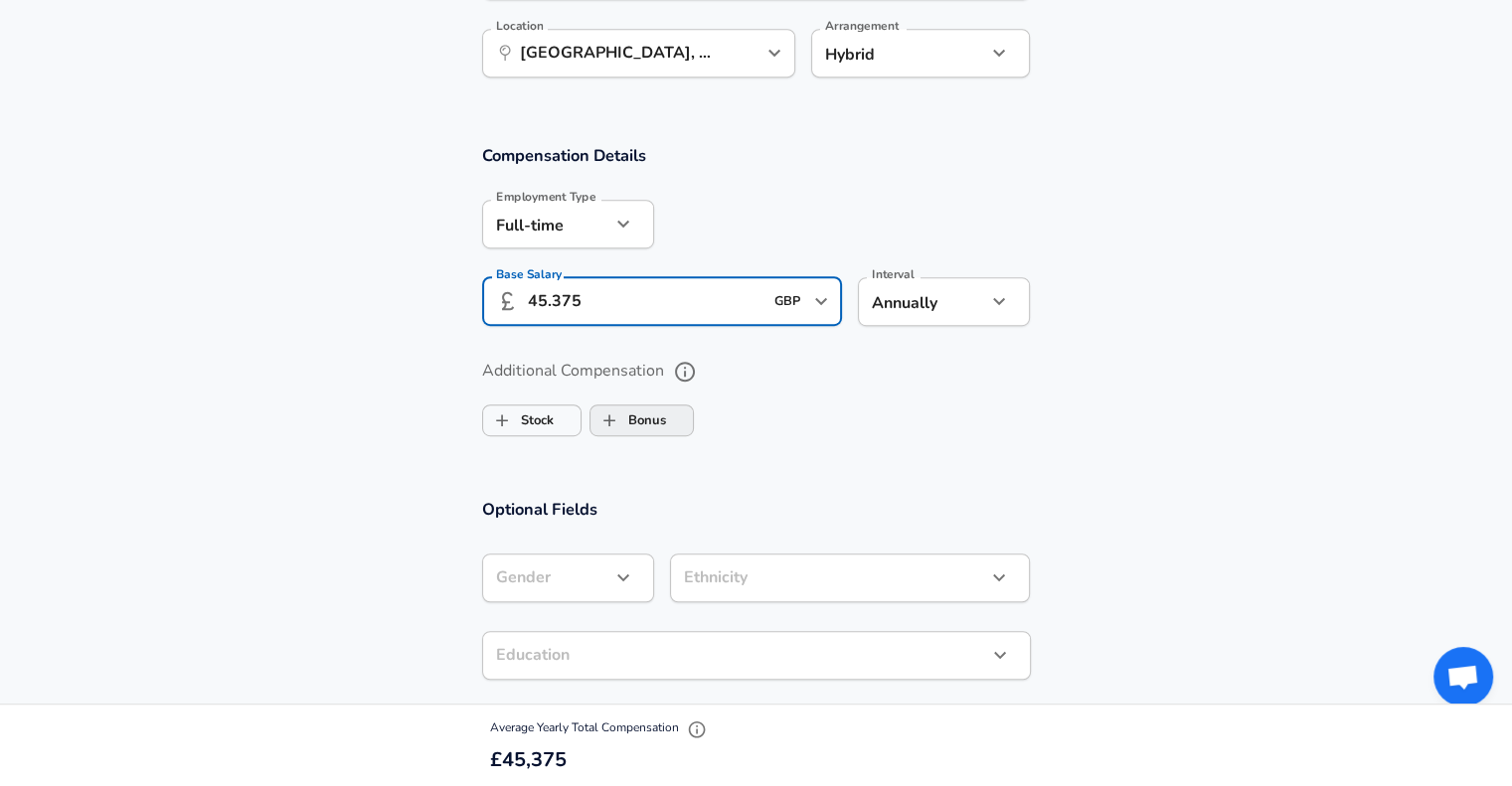 type on "45.375" 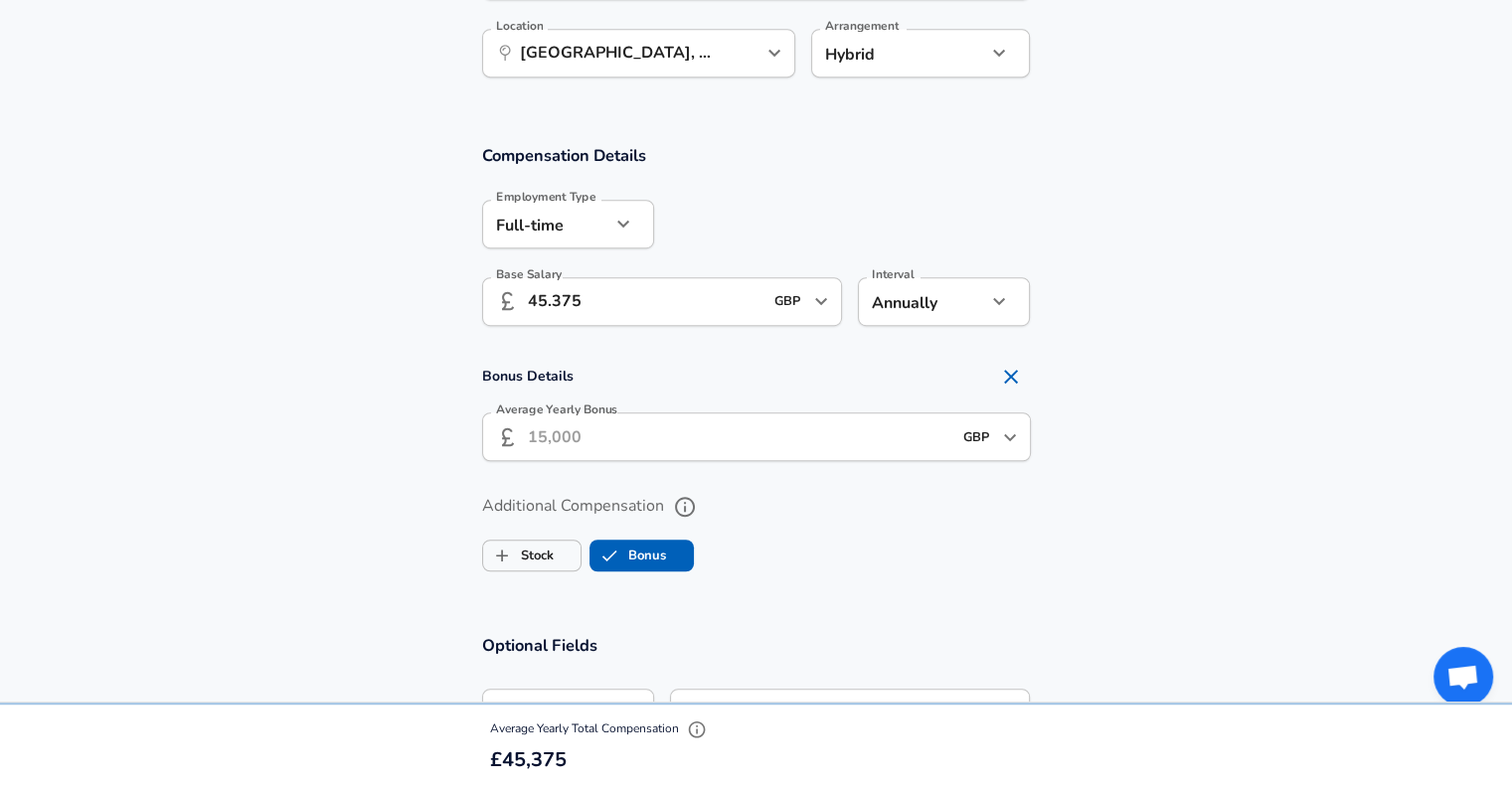 click on "Average Yearly Bonus" at bounding box center [740, 436] 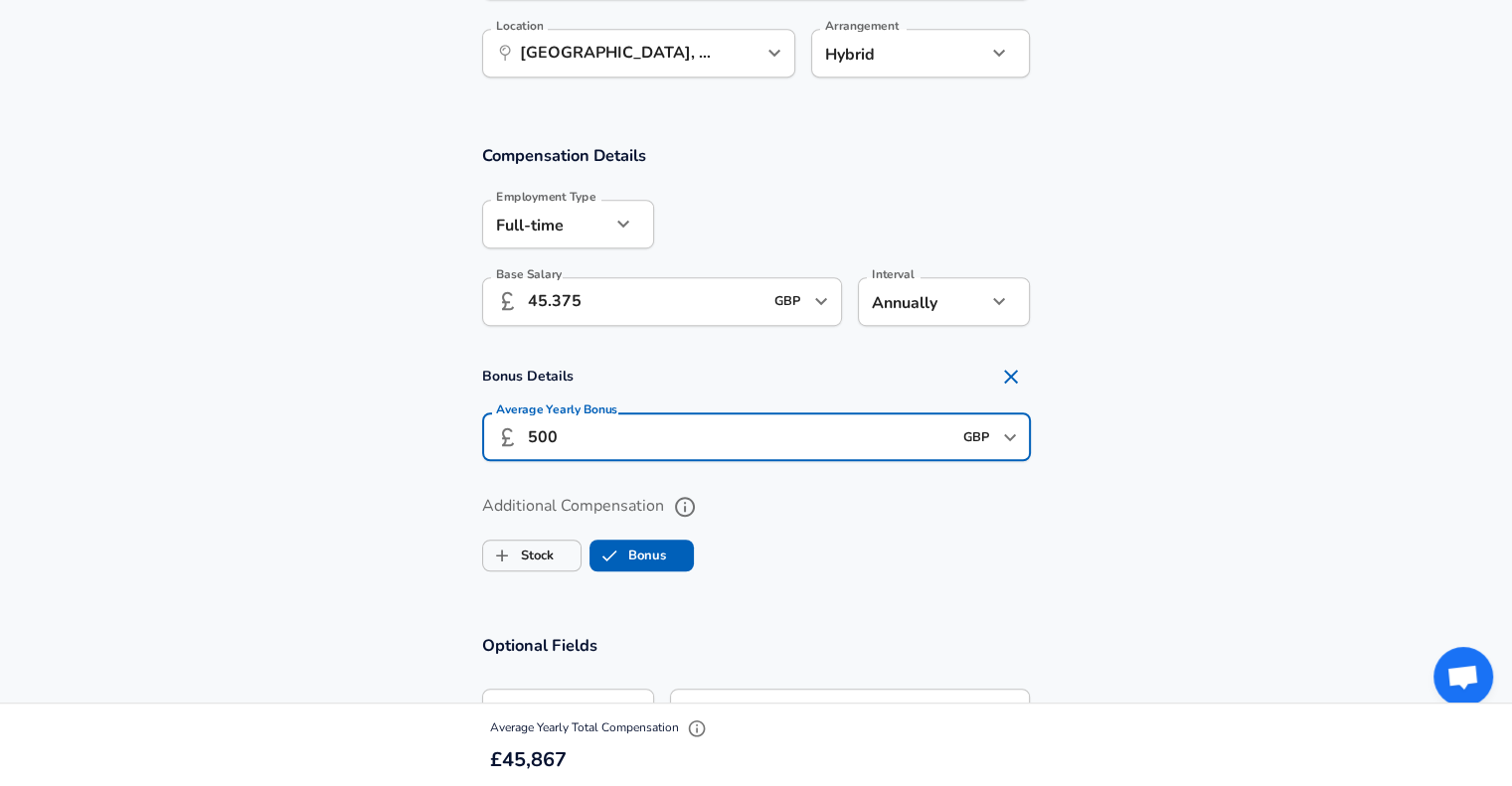 scroll, scrollTop: 1391, scrollLeft: 0, axis: vertical 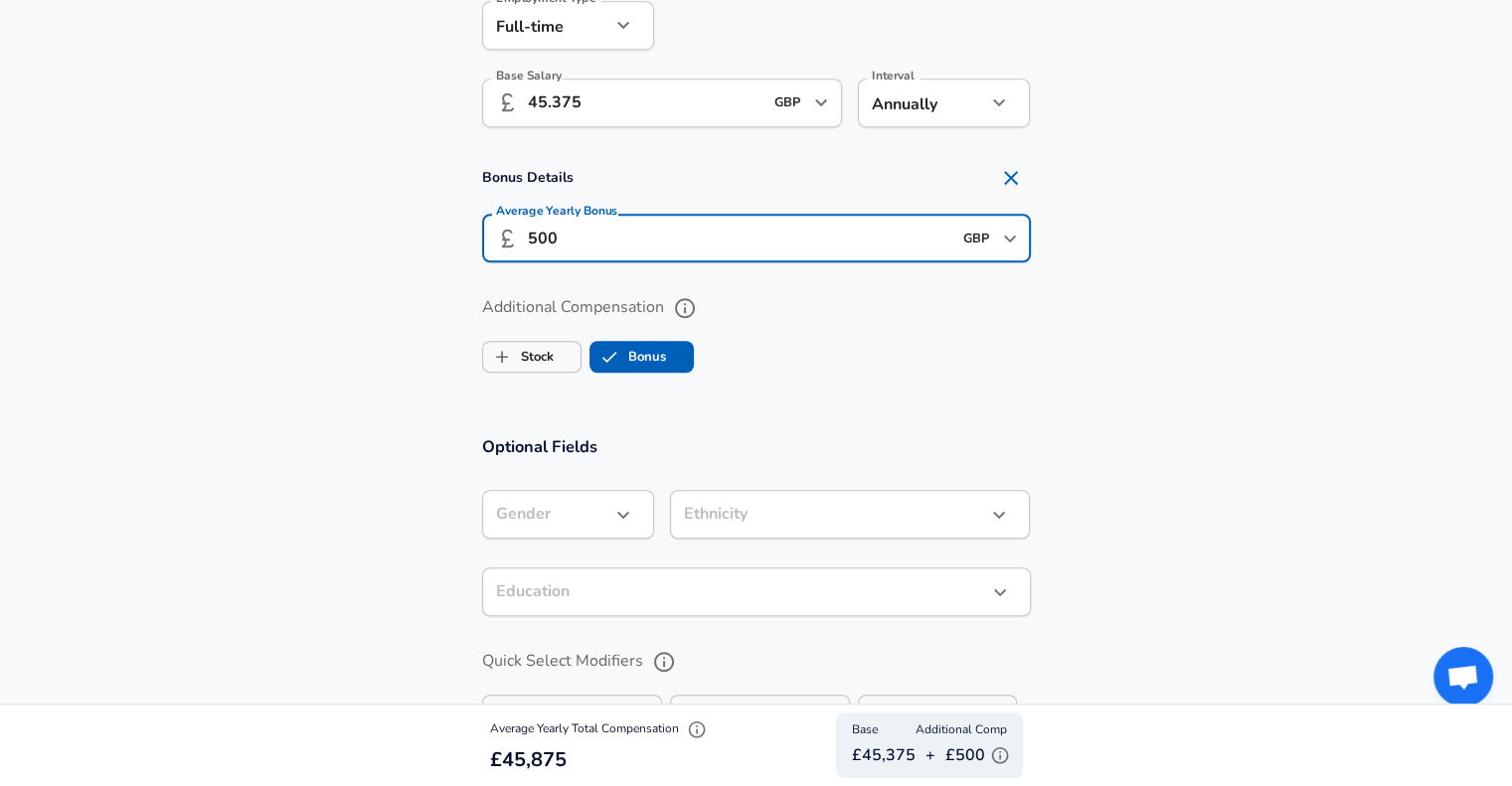 type on "500" 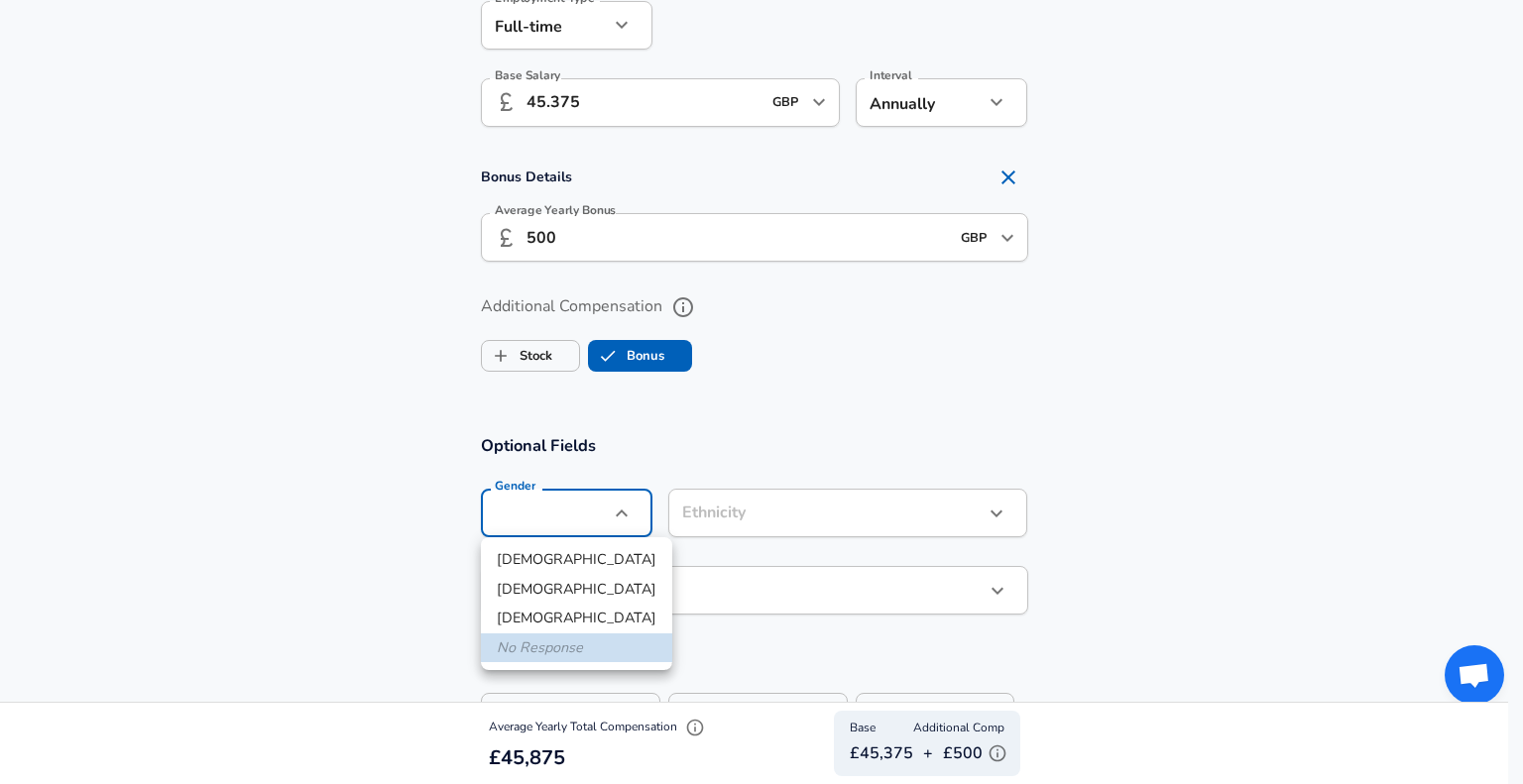 click on "[DEMOGRAPHIC_DATA]" at bounding box center (576, 560) 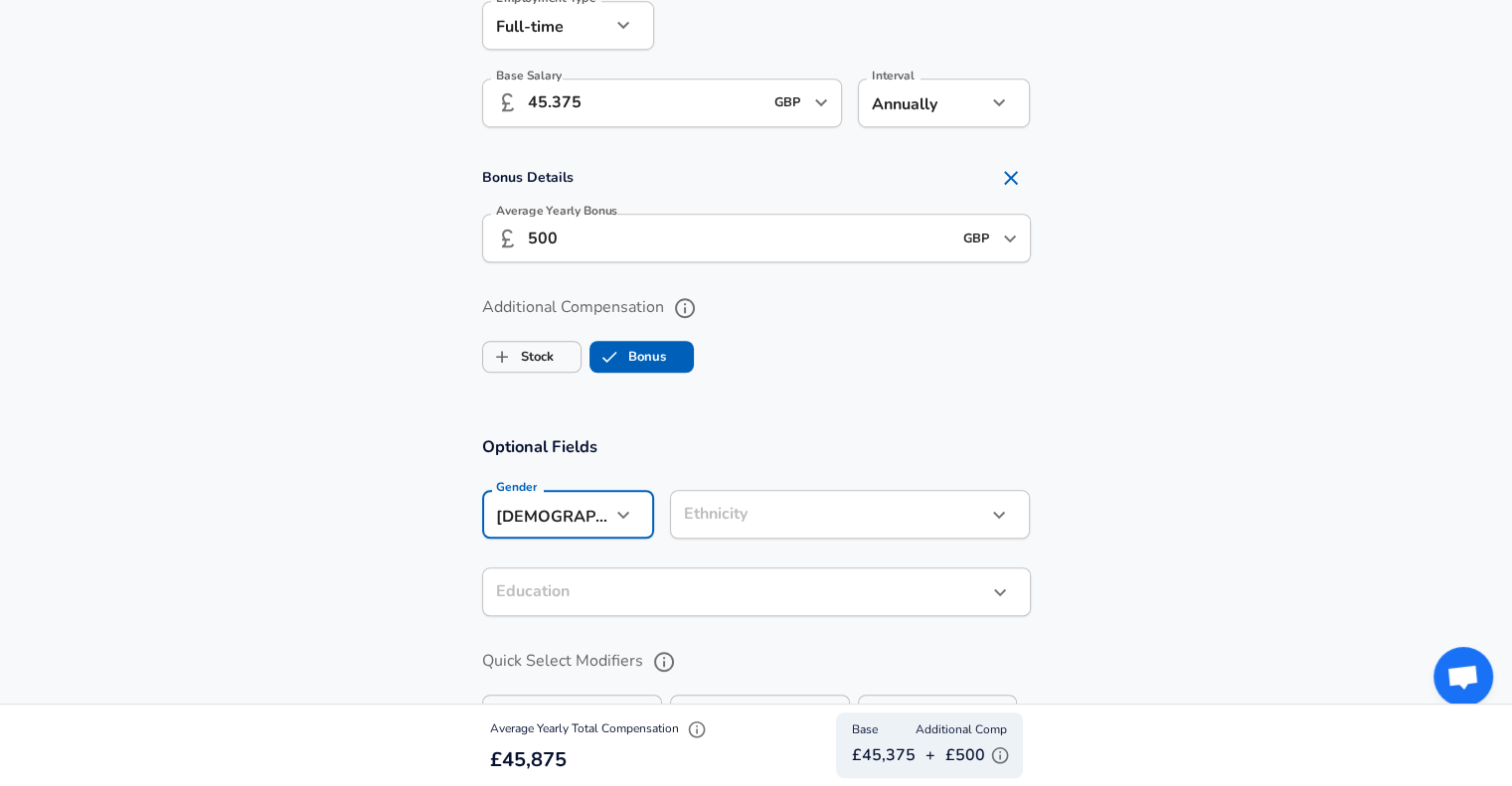 click on "We value your privacy We use cookies to enhance your browsing experience, serve personalized ads or content, and analyze our traffic. By clicking "Accept All", you consent to our use of cookies. Customize    Accept All   Customize Consent Preferences   We use cookies to help you navigate efficiently and perform certain functions. You will find detailed information about all cookies under each consent category below. The cookies that are categorized as "Necessary" are stored on your browser as they are essential for enabling the basic functionalities of the site. ...  Show more Necessary Always Active Necessary cookies are required to enable the basic features of this site, such as providing secure log-in or adjusting your consent preferences. These cookies do not store any personally identifiable data. Cookie _GRECAPTCHA Duration 5 months 27 days Description Google Recaptcha service sets this cookie to identify bots to protect the website against malicious spam attacks. Cookie __stripe_mid Duration 1 year MR" at bounding box center (756, -999) 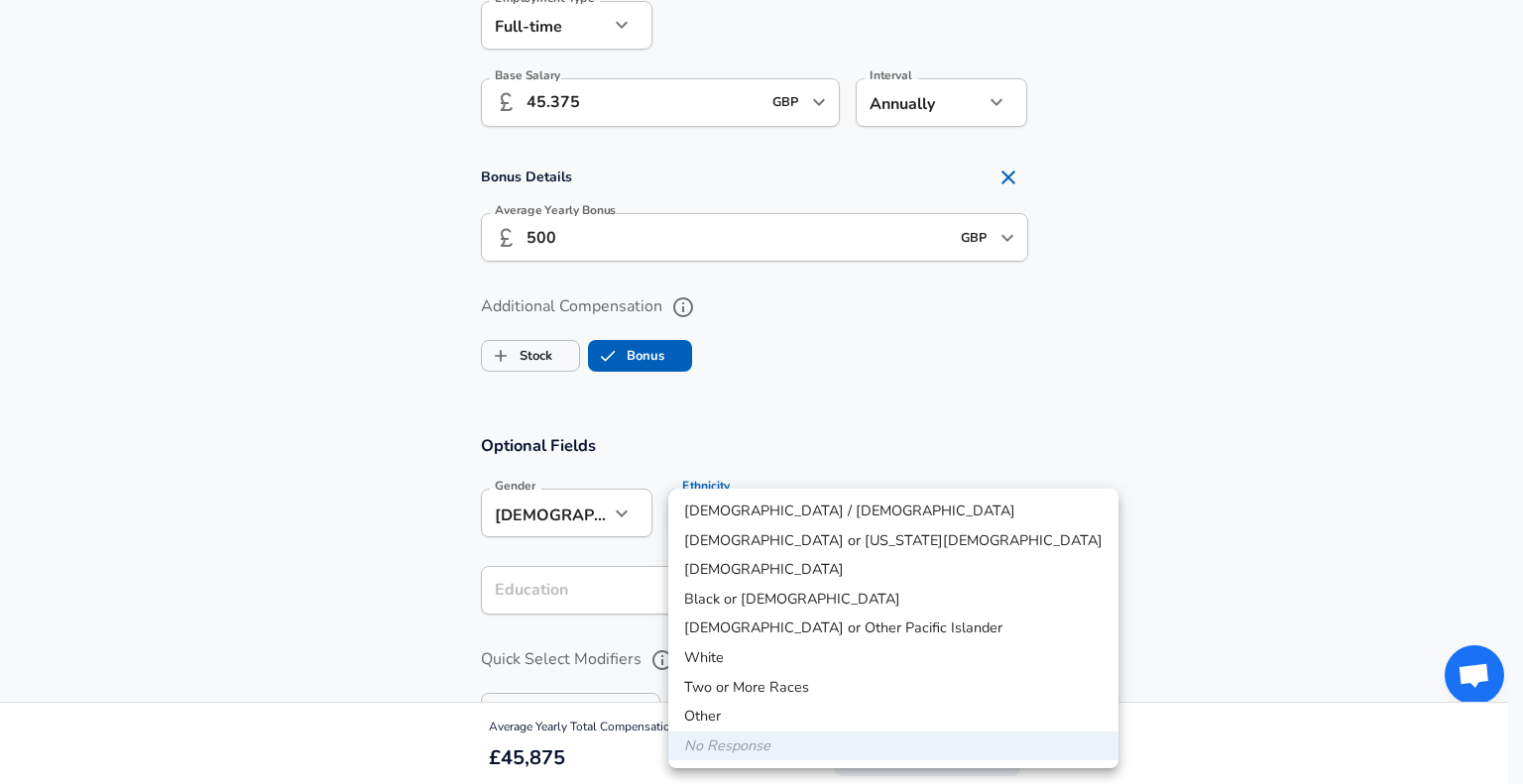 click on "White" at bounding box center (893, 658) 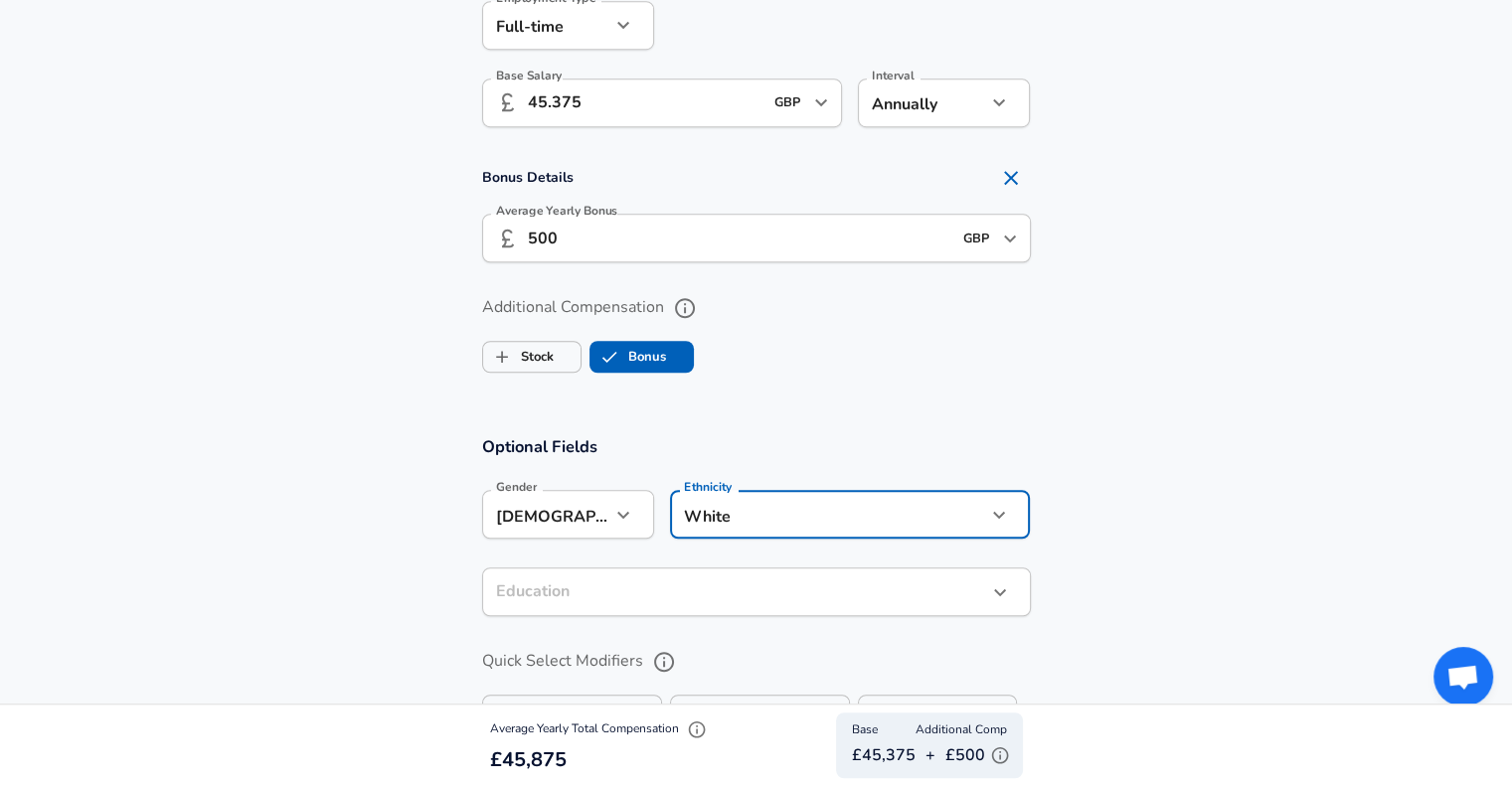 click on "We value your privacy We use cookies to enhance your browsing experience, serve personalized ads or content, and analyze our traffic. By clicking "Accept All", you consent to our use of cookies. Customize    Accept All   Customize Consent Preferences   We use cookies to help you navigate efficiently and perform certain functions. You will find detailed information about all cookies under each consent category below. The cookies that are categorized as "Necessary" are stored on your browser as they are essential for enabling the basic functionalities of the site. ...  Show more Necessary Always Active Necessary cookies are required to enable the basic features of this site, such as providing secure log-in or adjusting your consent preferences. These cookies do not store any personally identifiable data. Cookie _GRECAPTCHA Duration 5 months 27 days Description Google Recaptcha service sets this cookie to identify bots to protect the website against malicious spam attacks. Cookie __stripe_mid Duration 1 year MR" at bounding box center (756, -999) 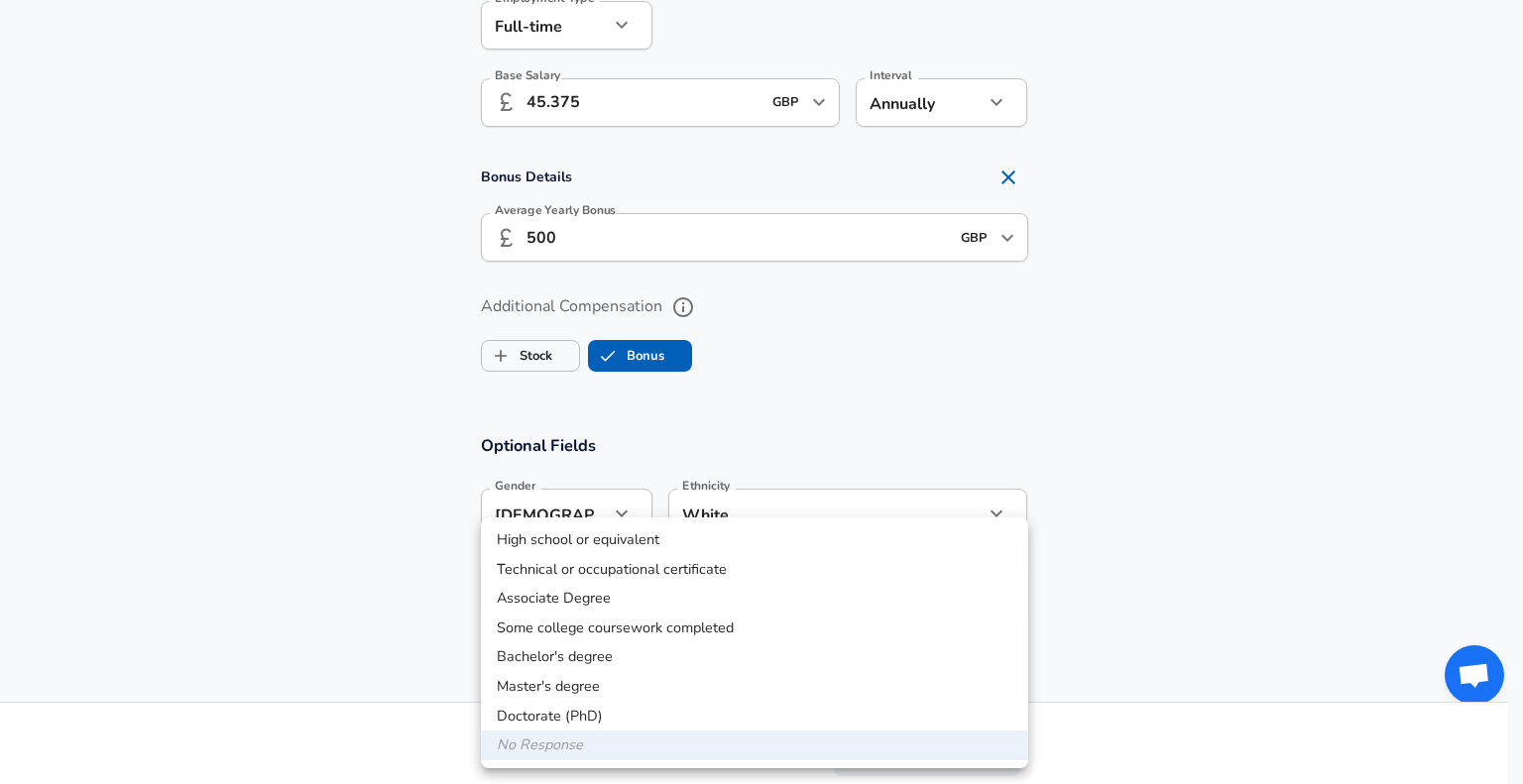 click on "Bachelor's degree" at bounding box center (755, 657) 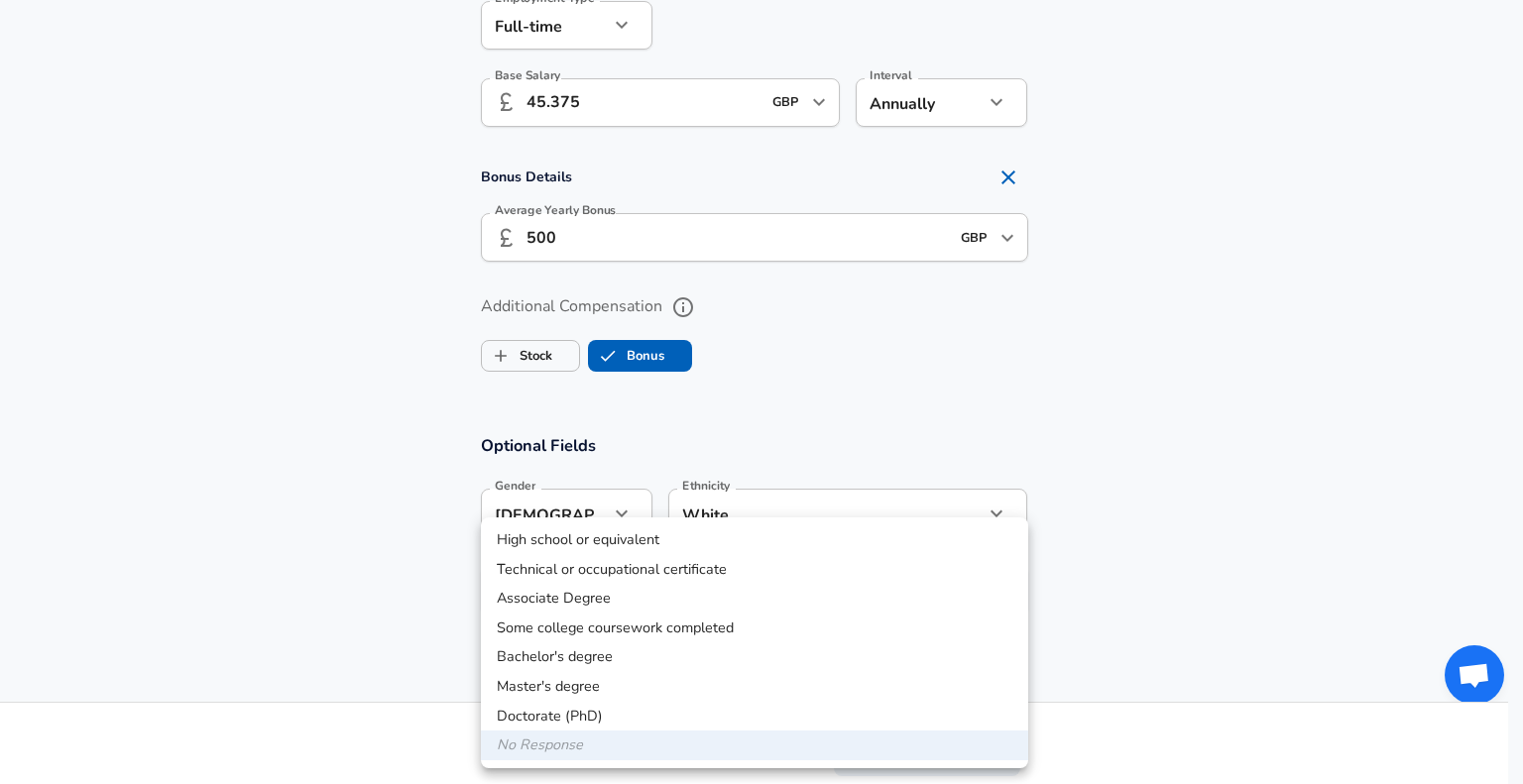 type on "Bachelors degree" 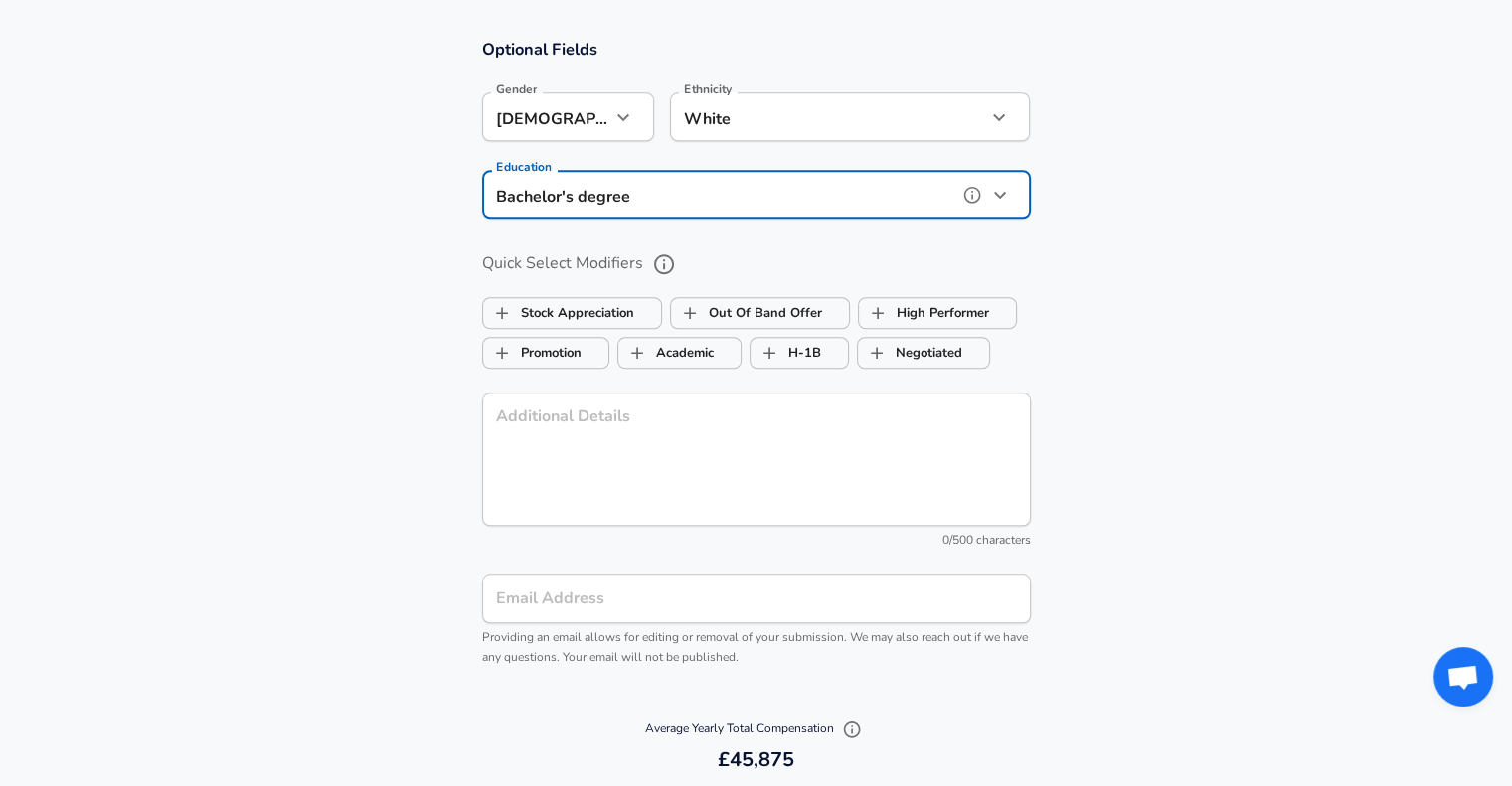 scroll, scrollTop: 1987, scrollLeft: 0, axis: vertical 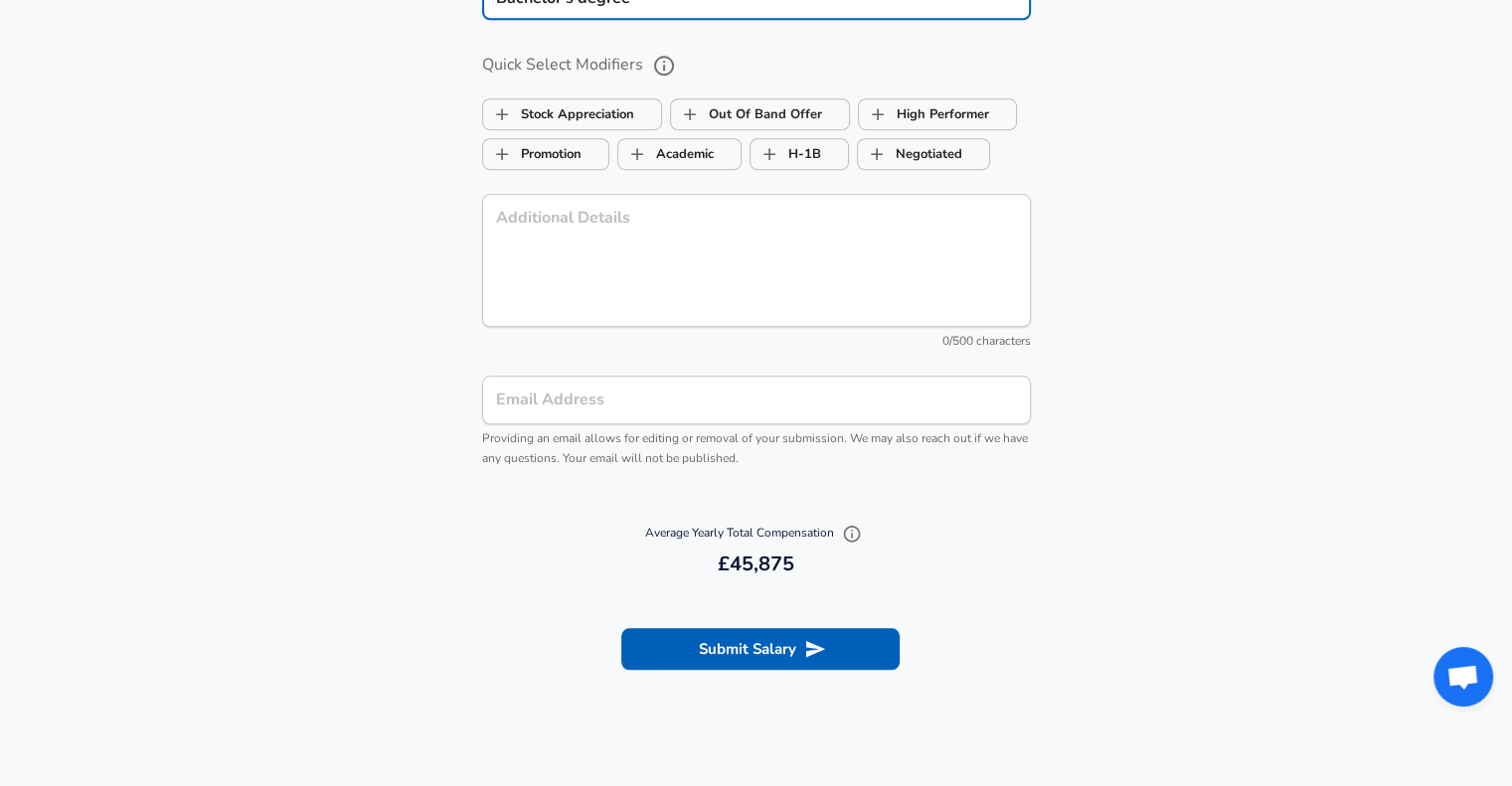 click on "Email Address Email Address   Providing an email allows for editing or removal of your submission. We may also reach out if we have any questions. Your email will not be published." at bounding box center (756, 422) 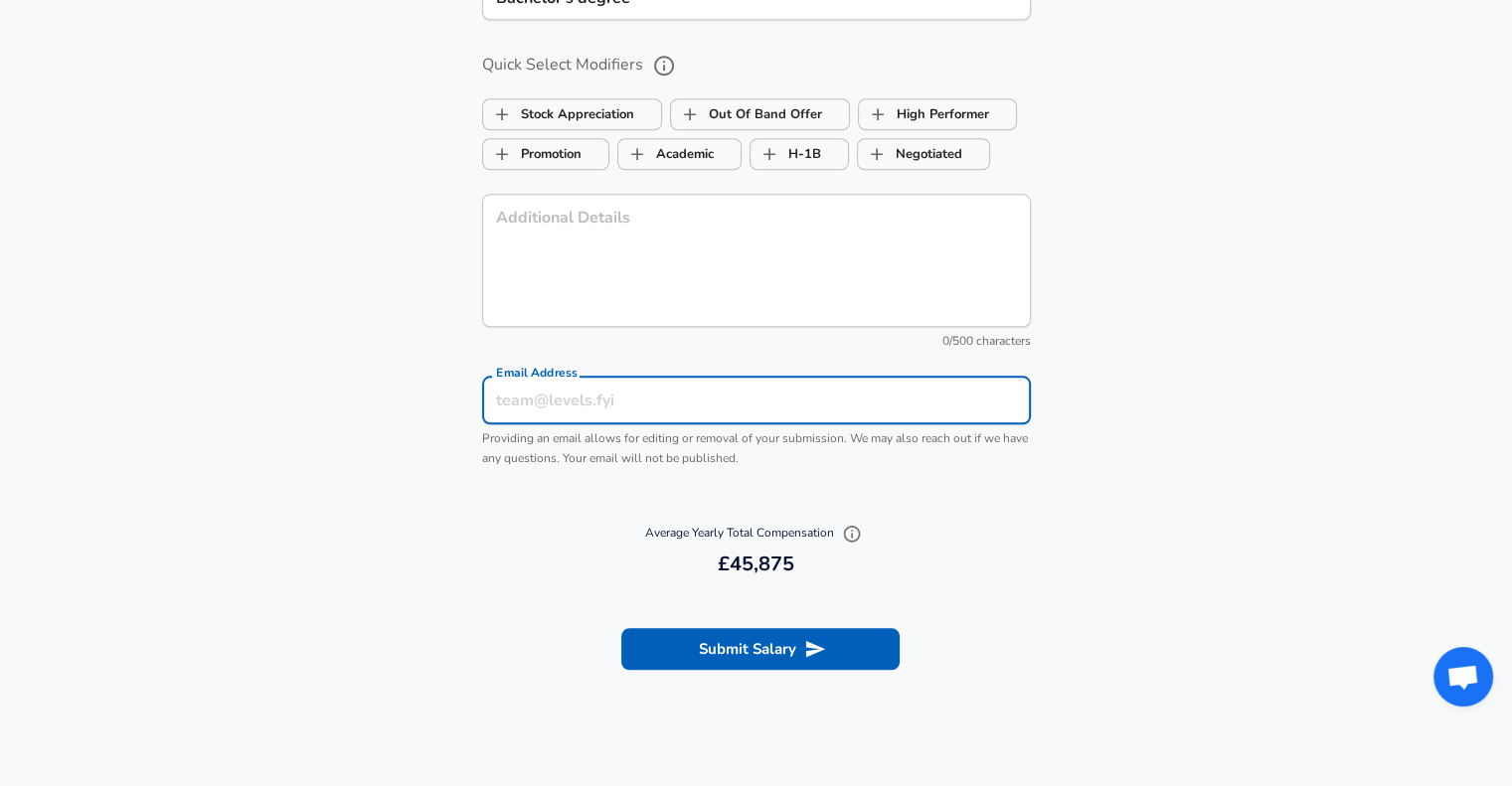 type on "[EMAIL_ADDRESS][DOMAIN_NAME]" 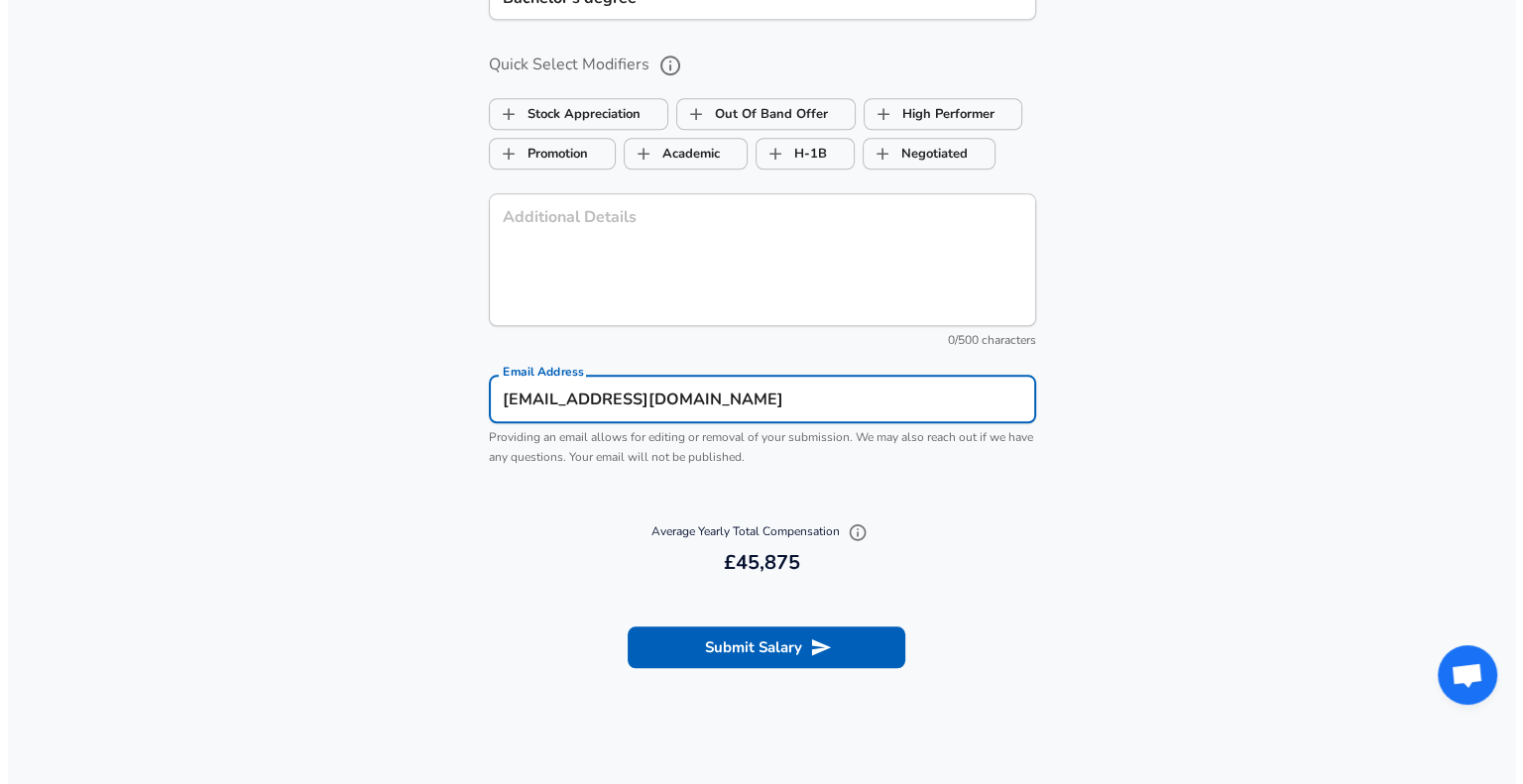 scroll, scrollTop: 0, scrollLeft: 0, axis: both 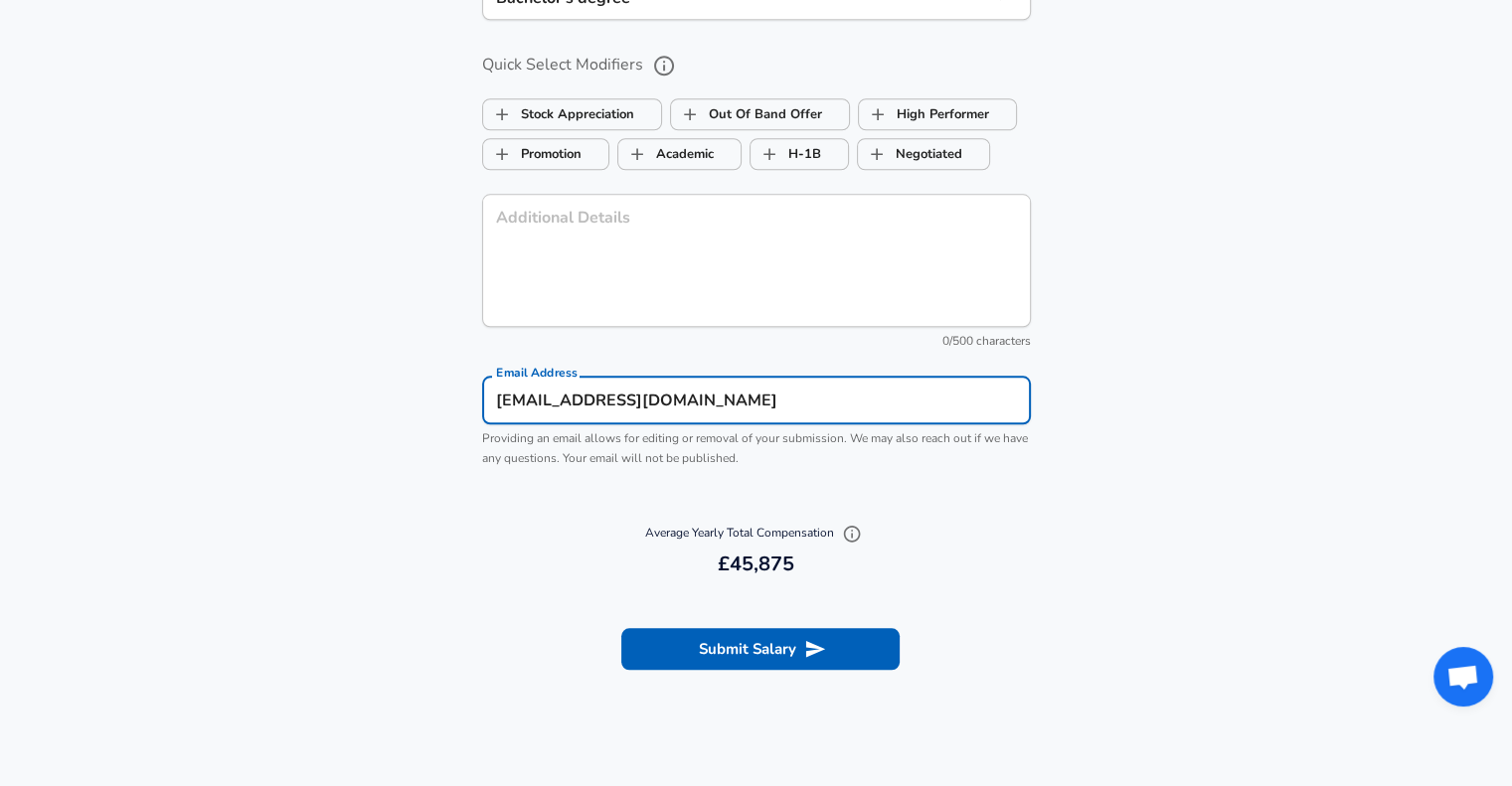 drag, startPoint x: 681, startPoint y: 409, endPoint x: 387, endPoint y: 393, distance: 294.43505 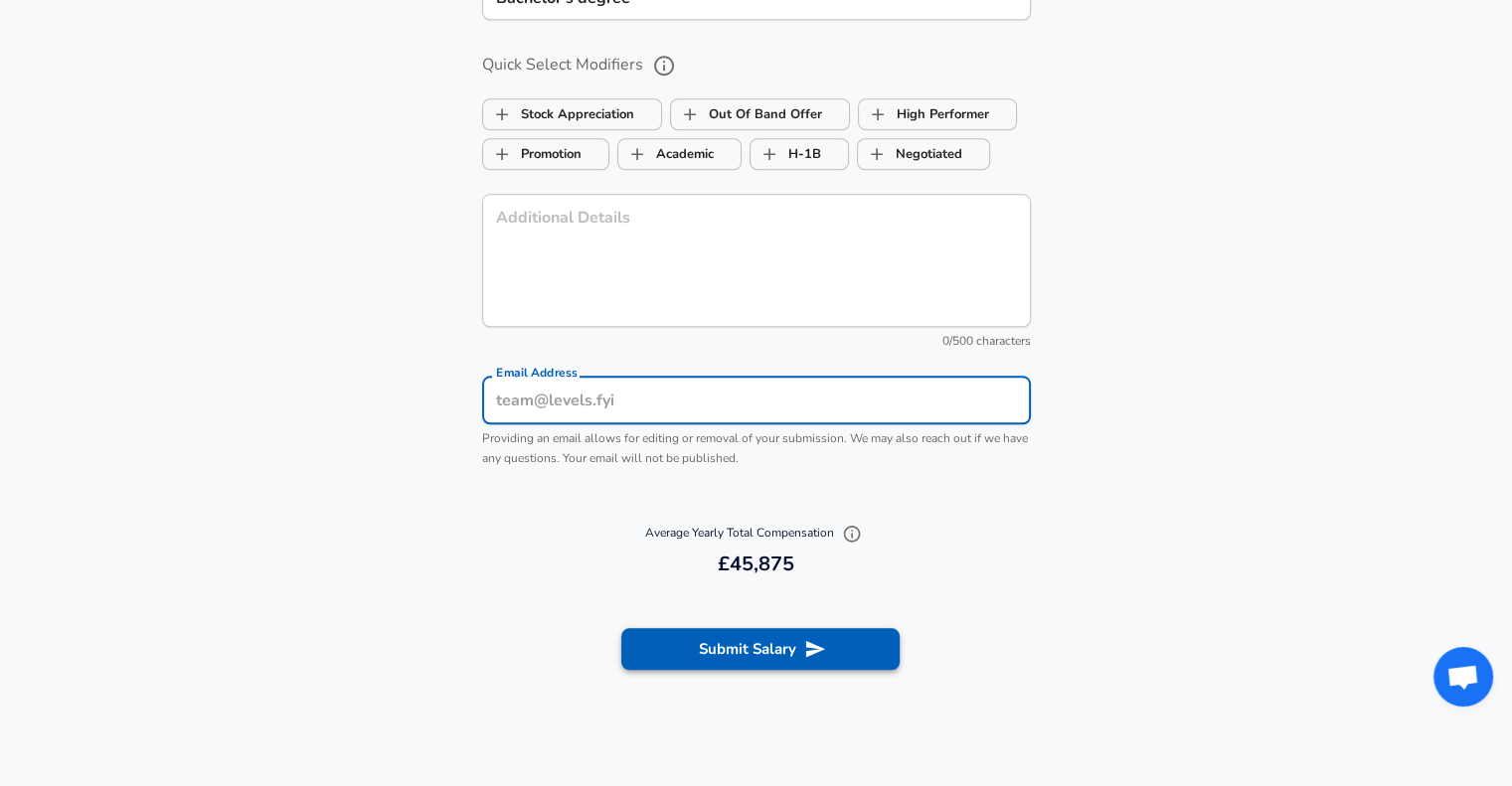 type 